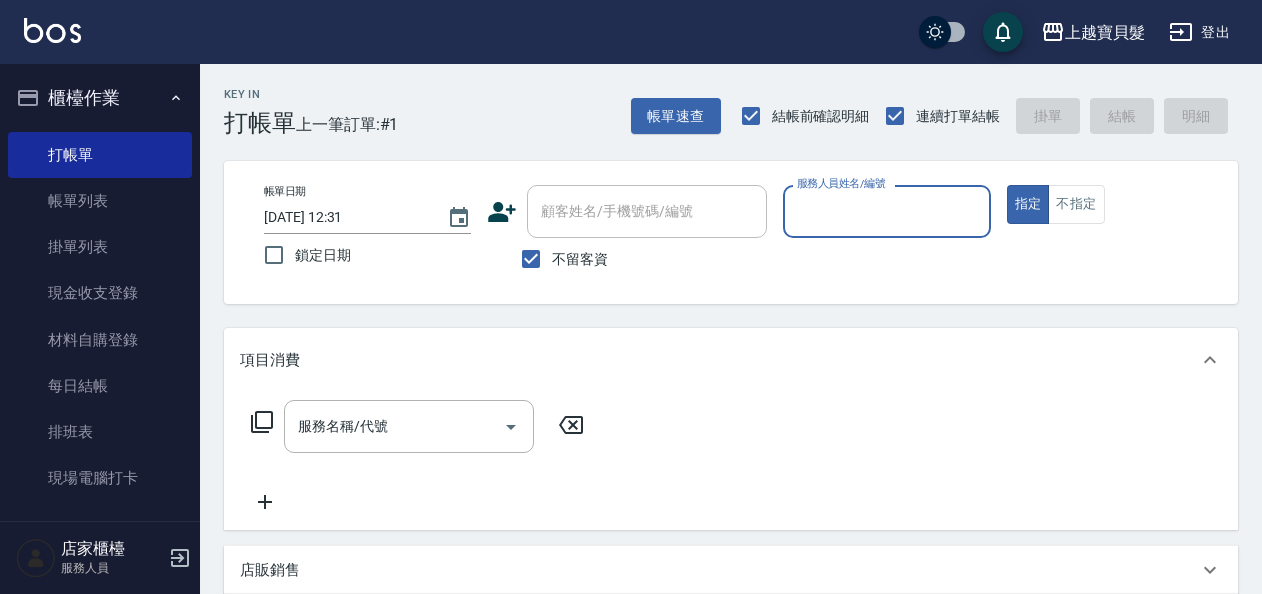 scroll, scrollTop: 0, scrollLeft: 0, axis: both 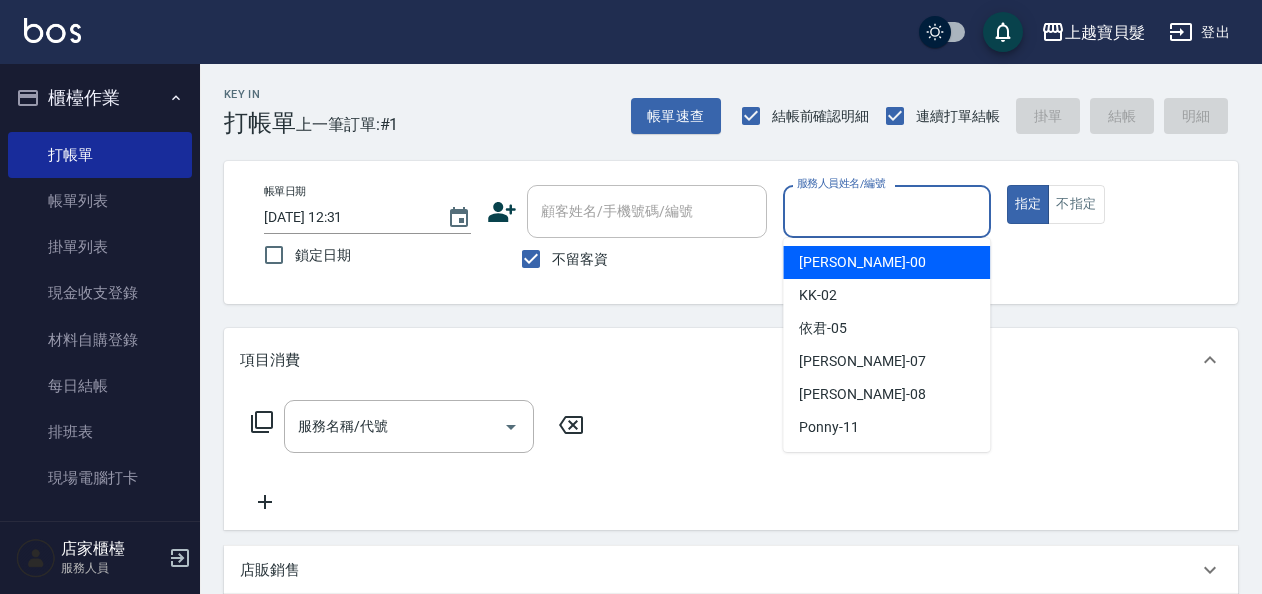 click on "服務人員姓名/編號" at bounding box center (886, 211) 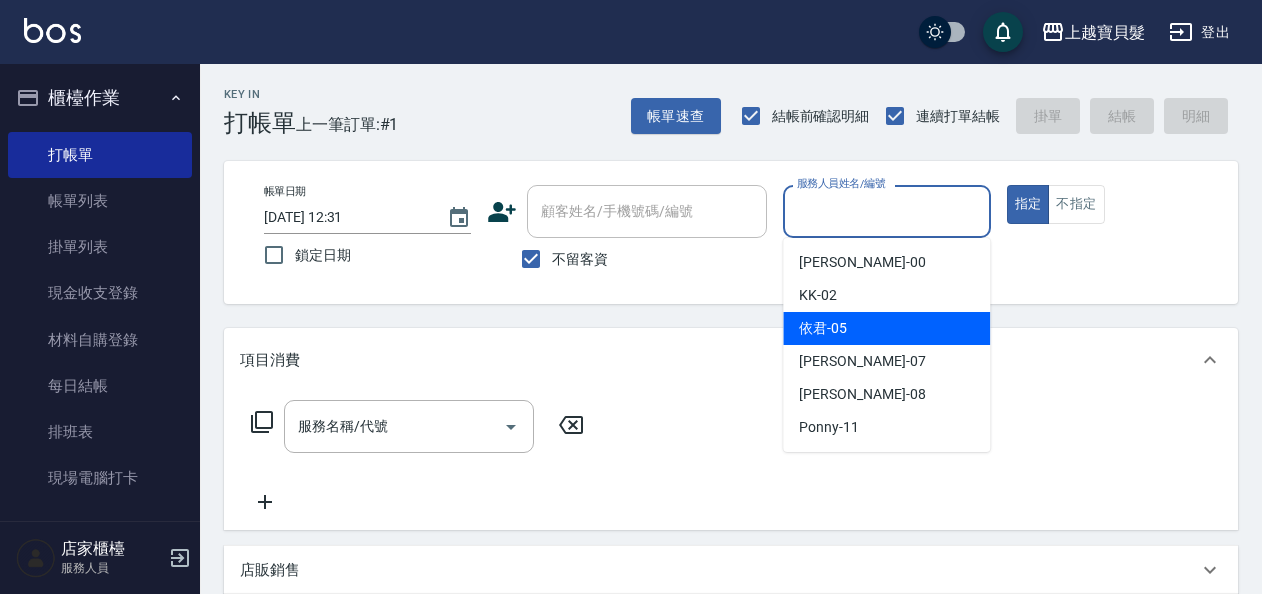 click on "依君 -05" at bounding box center (886, 328) 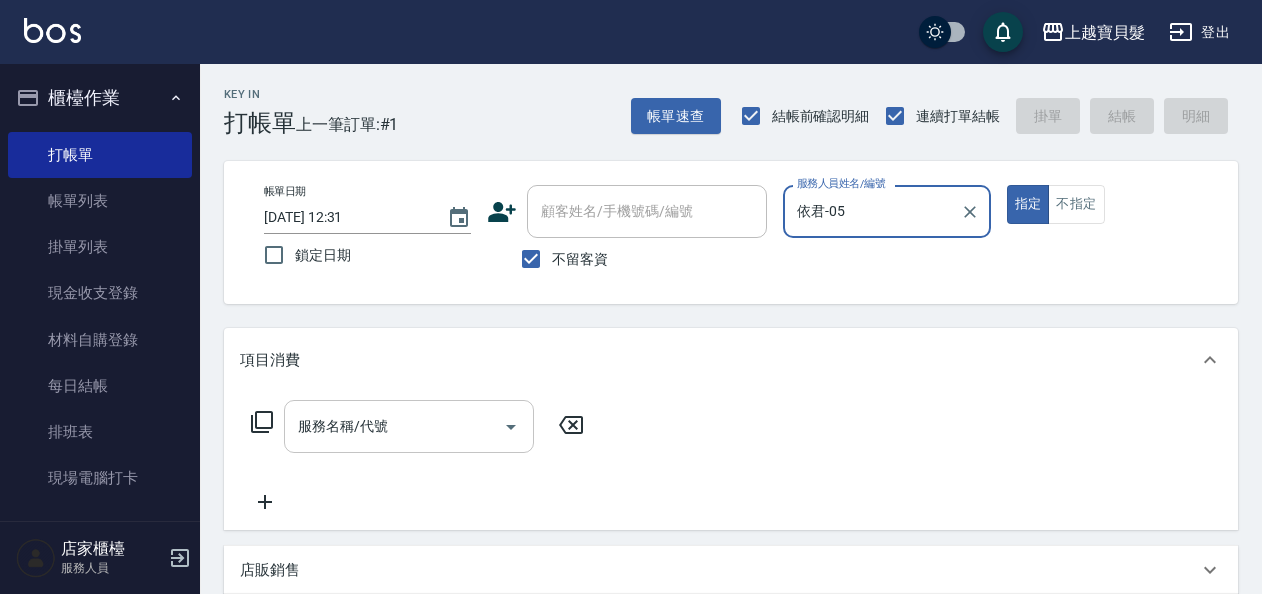 click on "服務名稱/代號" at bounding box center [394, 426] 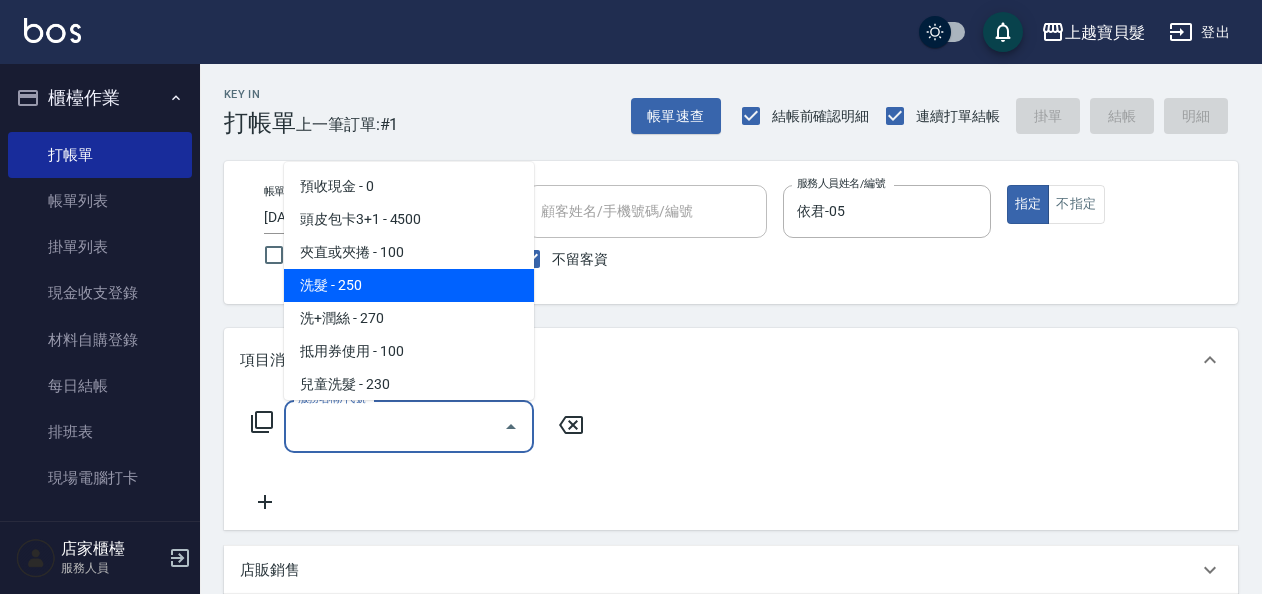 drag, startPoint x: 406, startPoint y: 280, endPoint x: 308, endPoint y: 388, distance: 145.83553 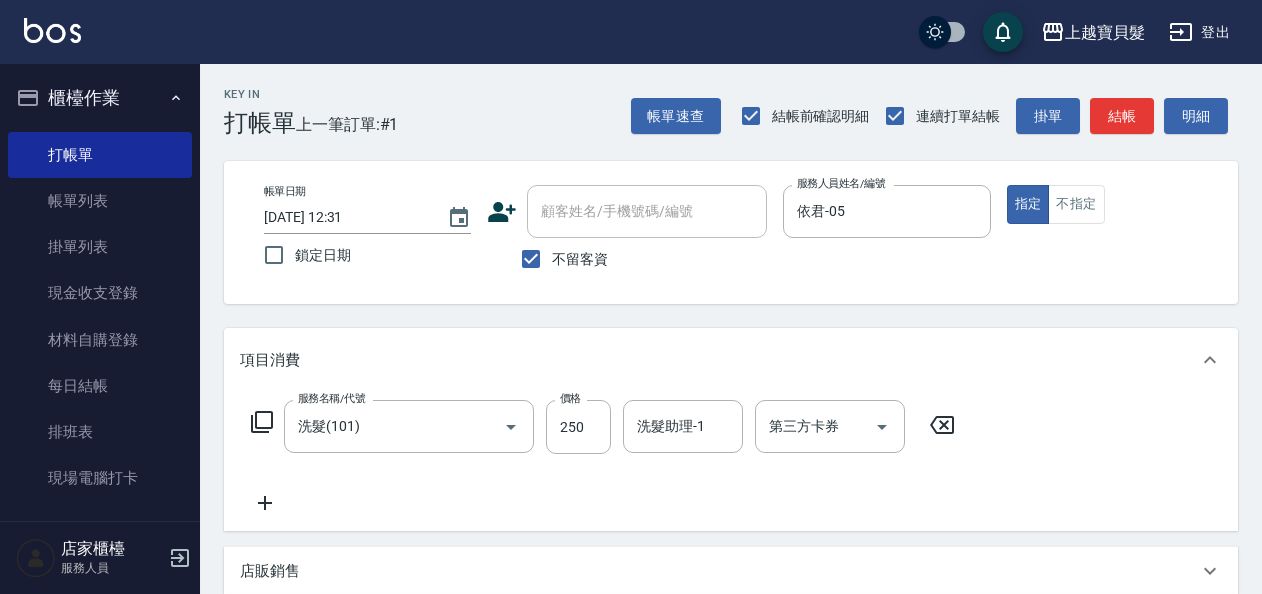 click 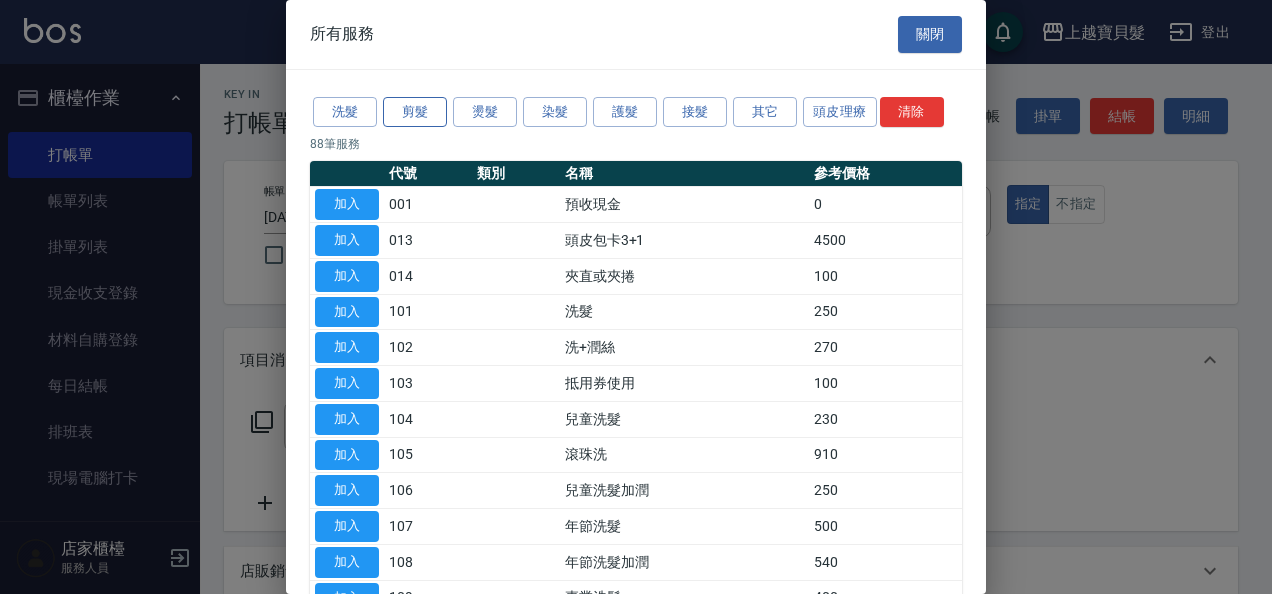 click on "剪髮" at bounding box center [415, 112] 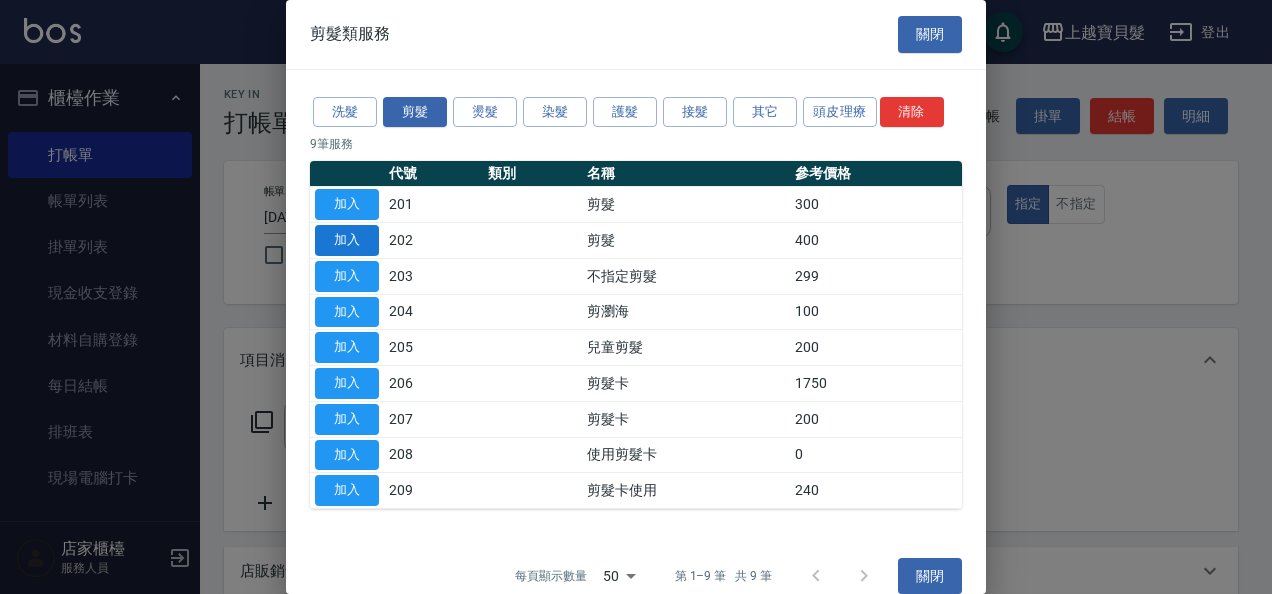 click on "加入" at bounding box center [347, 240] 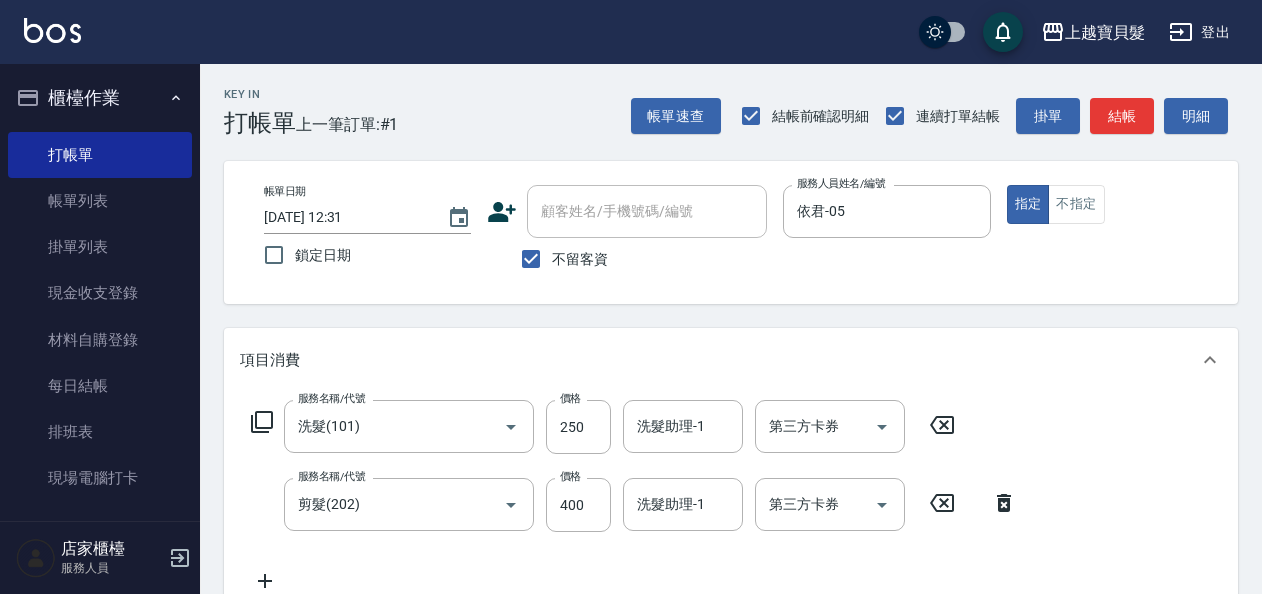 click on "服務名稱/代號 洗髮(101) 服務名稱/代號 價格 250 價格 洗髮助理-1 洗髮助理-1 第三方卡券 第三方卡券 服務名稱/代號 剪髮(202) 服務名稱/代號 價格 400 價格 洗髮助理-1 洗髮助理-1 第三方卡券 第三方卡券" at bounding box center (634, 496) 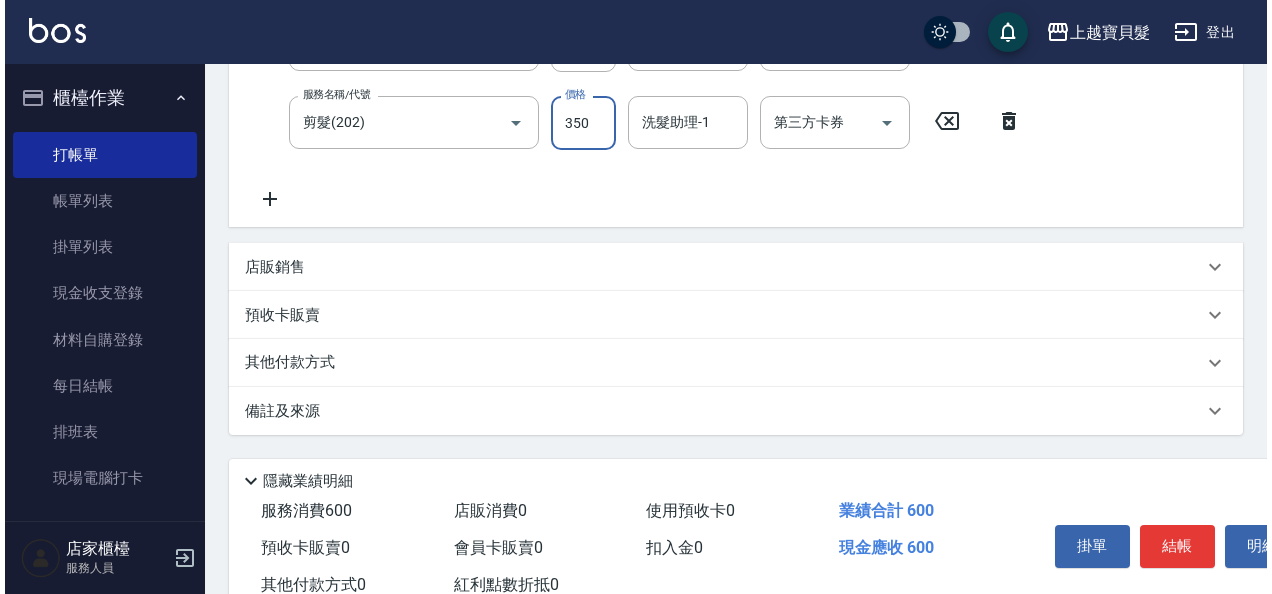 scroll, scrollTop: 447, scrollLeft: 0, axis: vertical 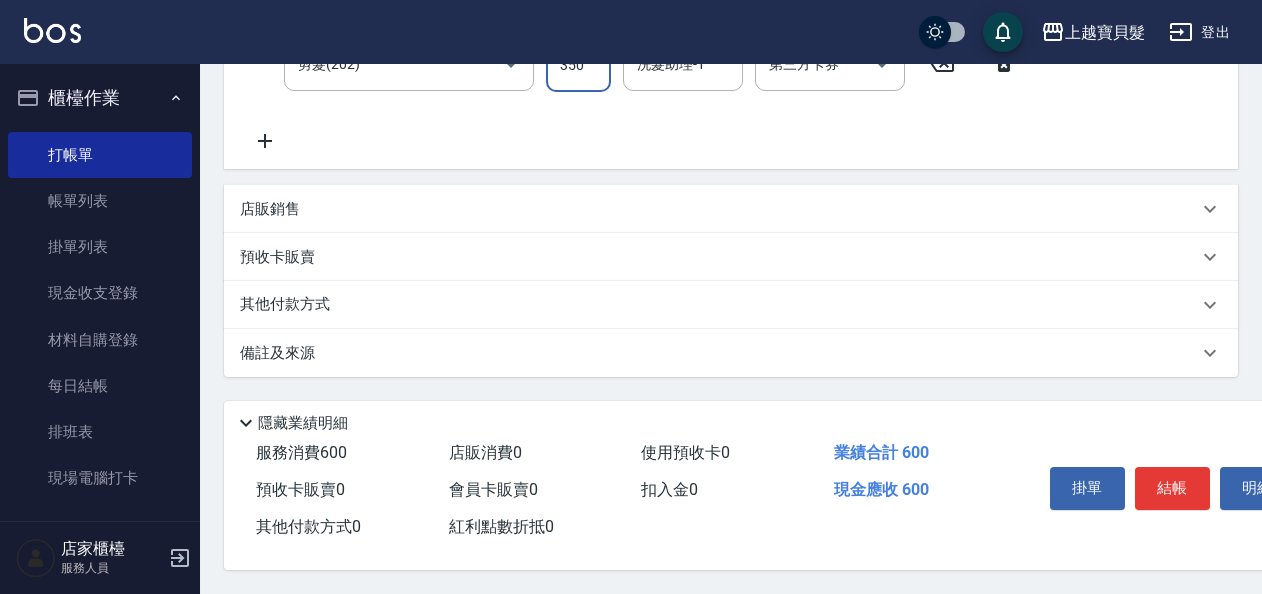 type on "350" 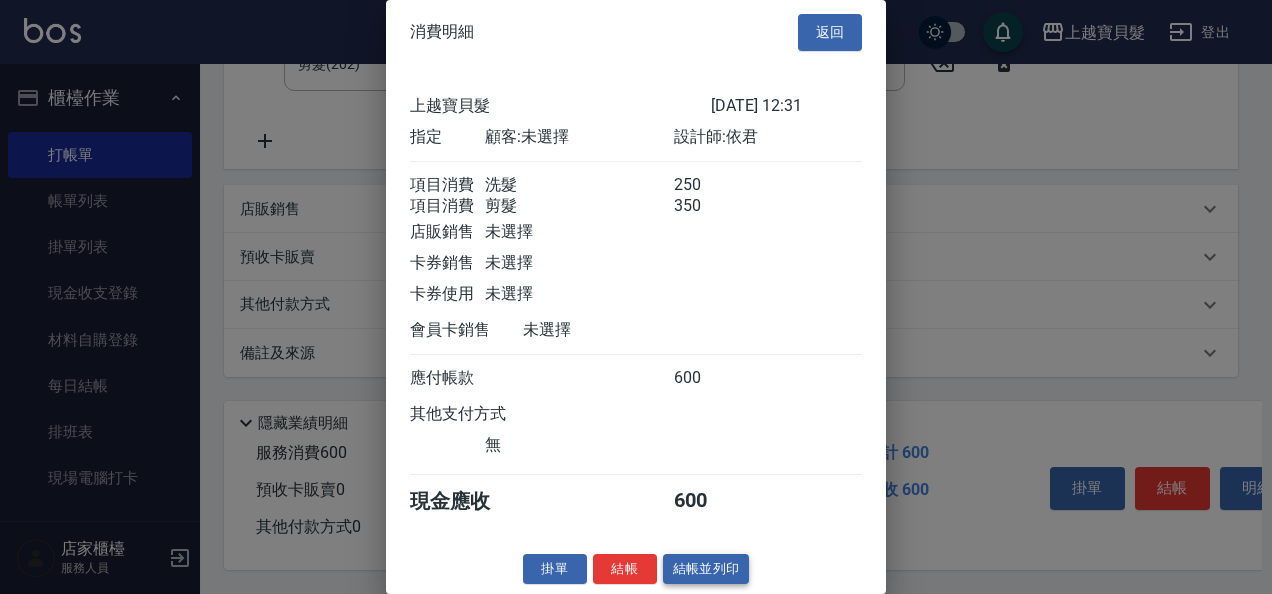 scroll, scrollTop: 28, scrollLeft: 0, axis: vertical 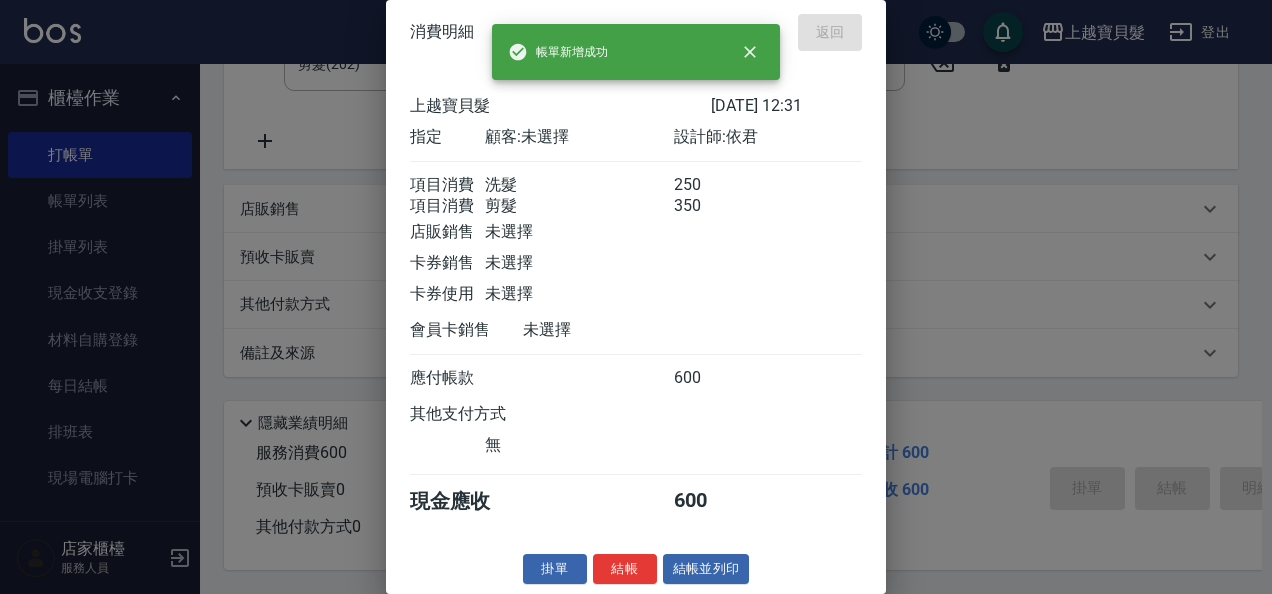 type on "[DATE] 17:16" 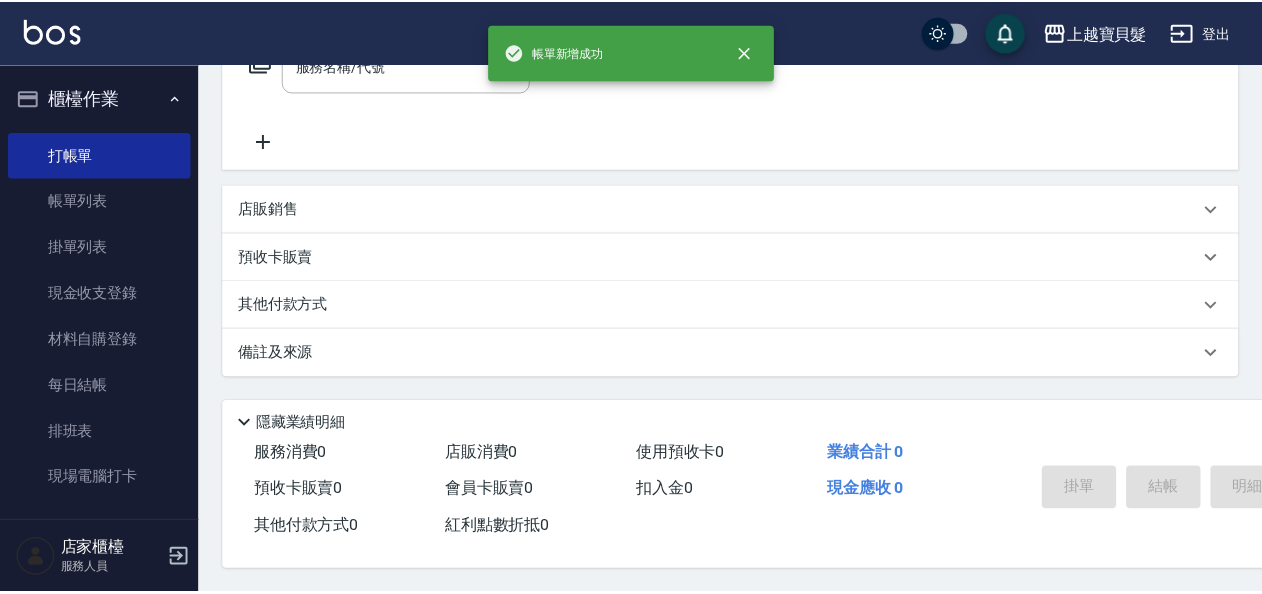 scroll, scrollTop: 0, scrollLeft: 0, axis: both 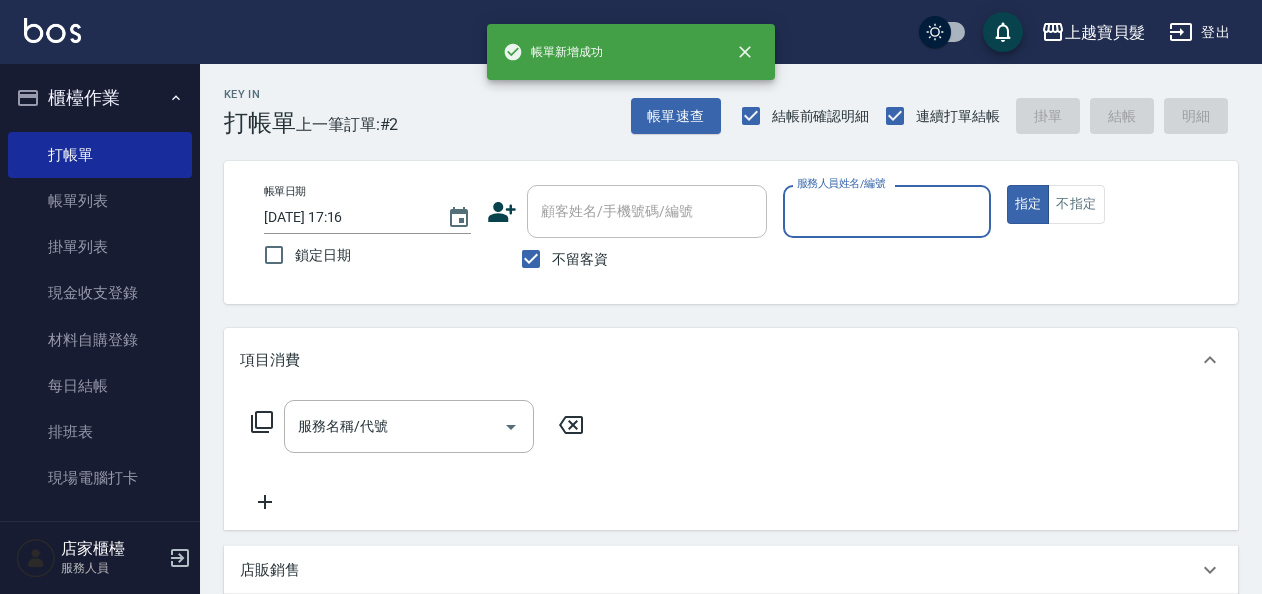 click on "服務人員姓名/編號" at bounding box center (886, 211) 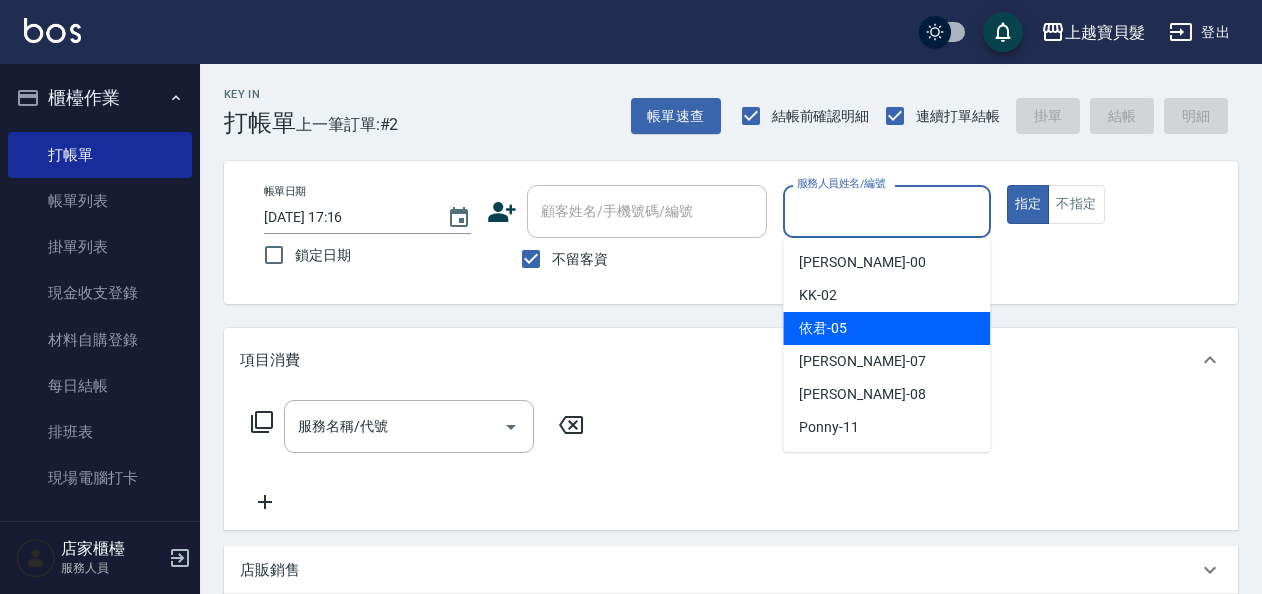 click on "依君 -05" at bounding box center (886, 328) 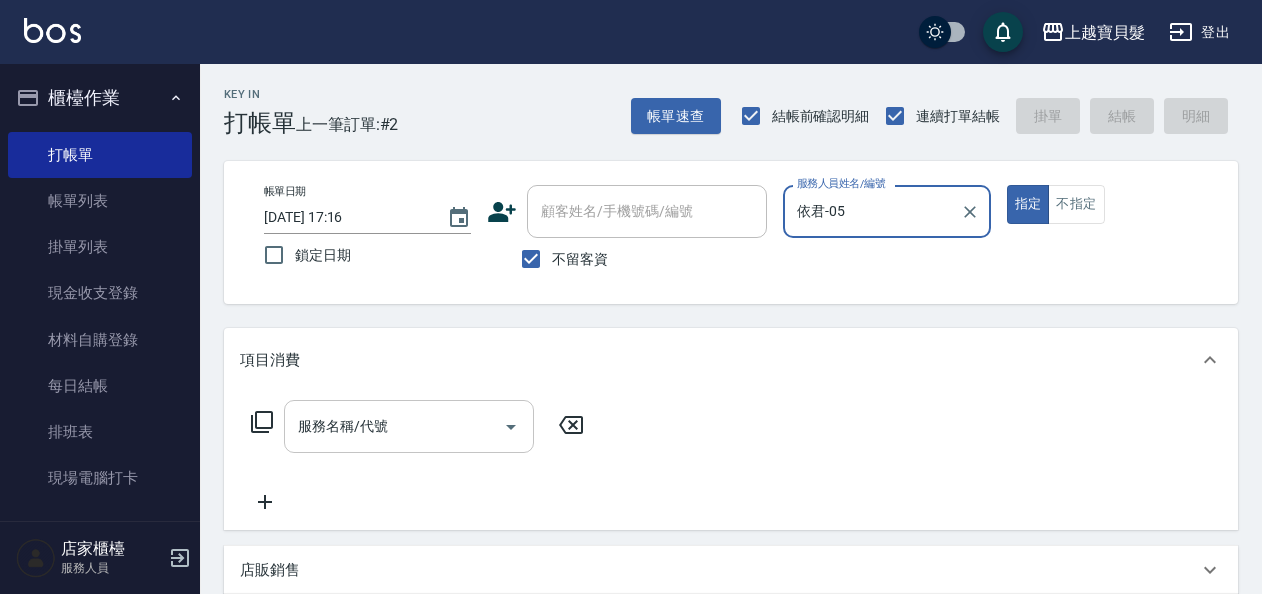 click on "服務名稱/代號" at bounding box center [394, 426] 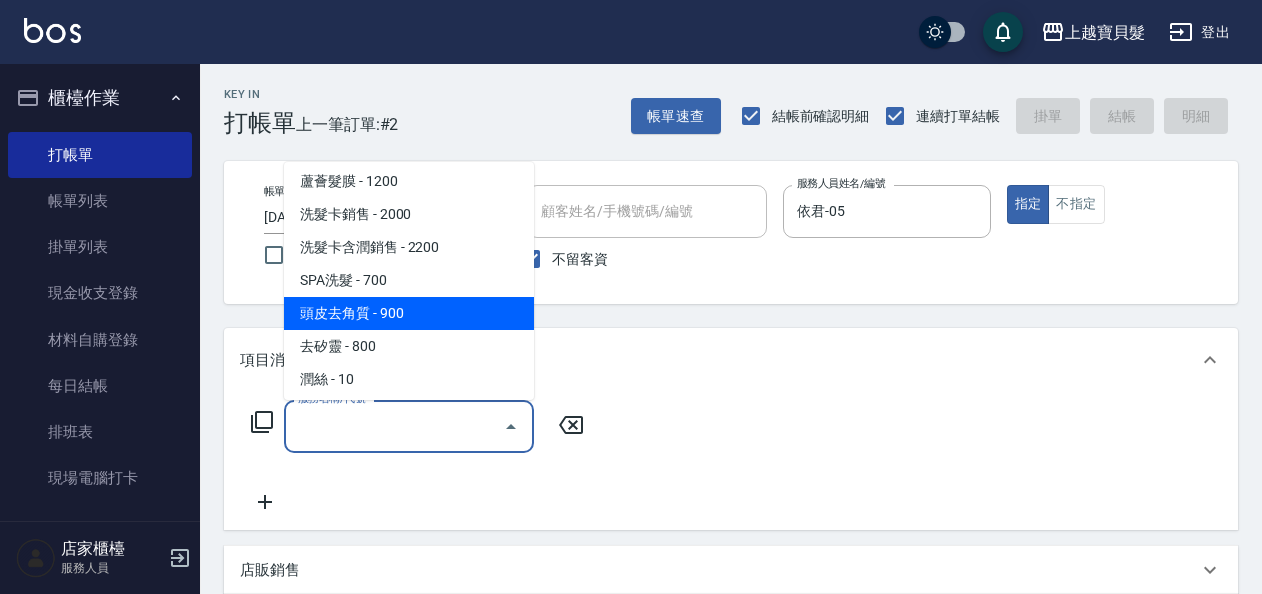 scroll, scrollTop: 600, scrollLeft: 0, axis: vertical 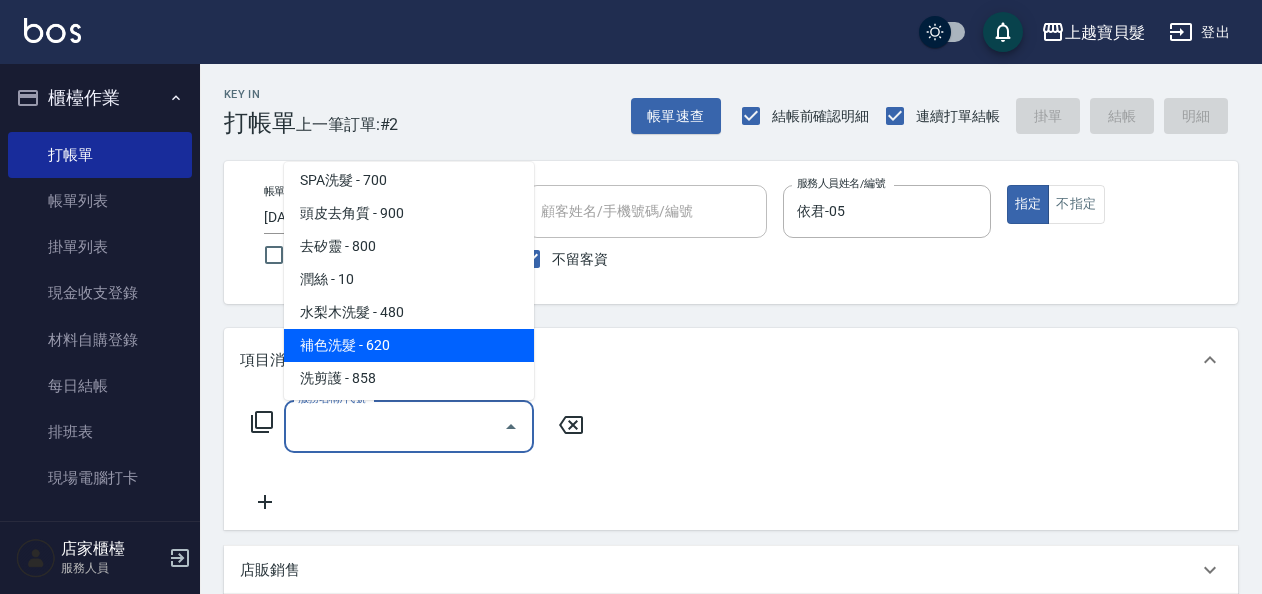 click on "補色洗髮 - 620" at bounding box center [409, 345] 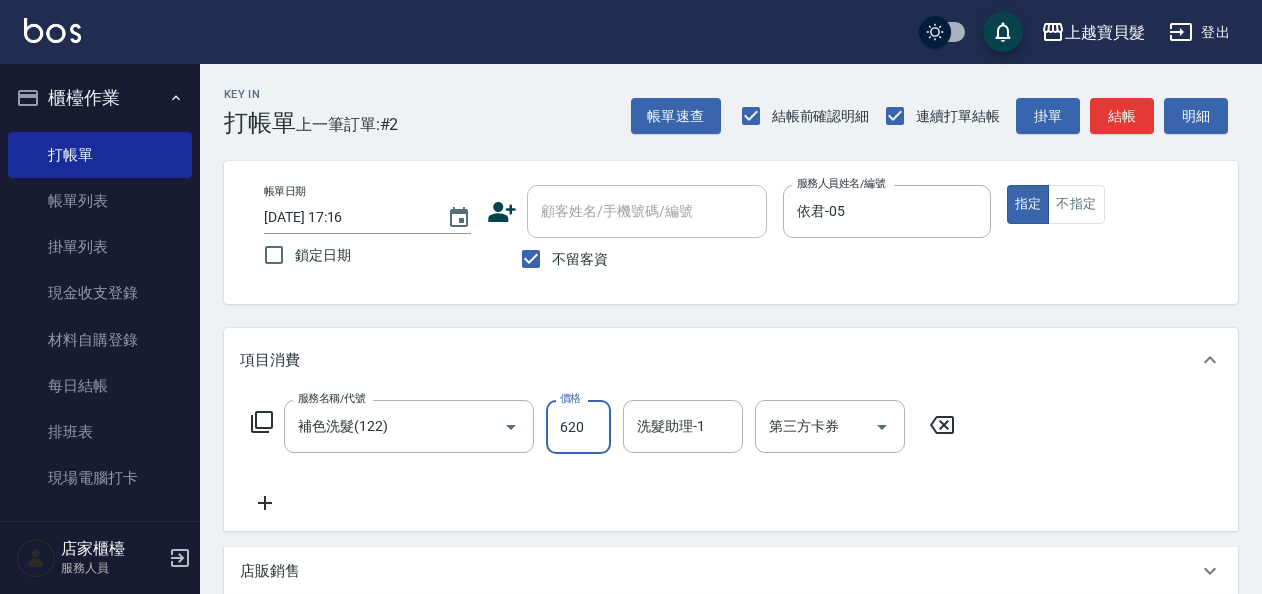 click on "620" at bounding box center (578, 427) 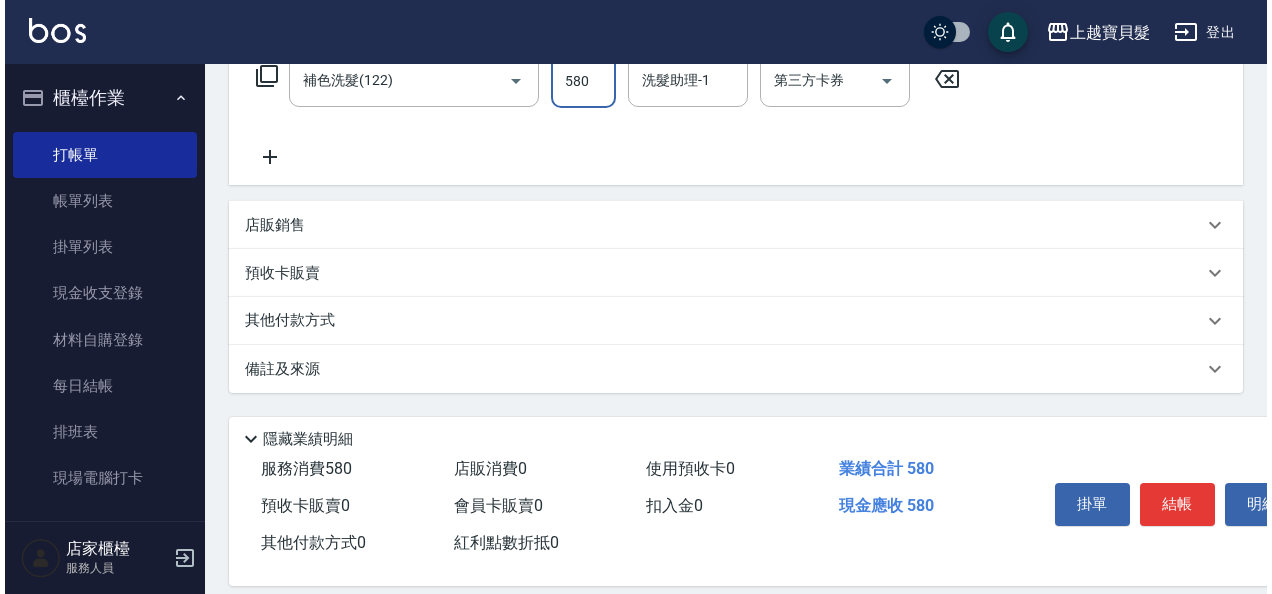 scroll, scrollTop: 369, scrollLeft: 0, axis: vertical 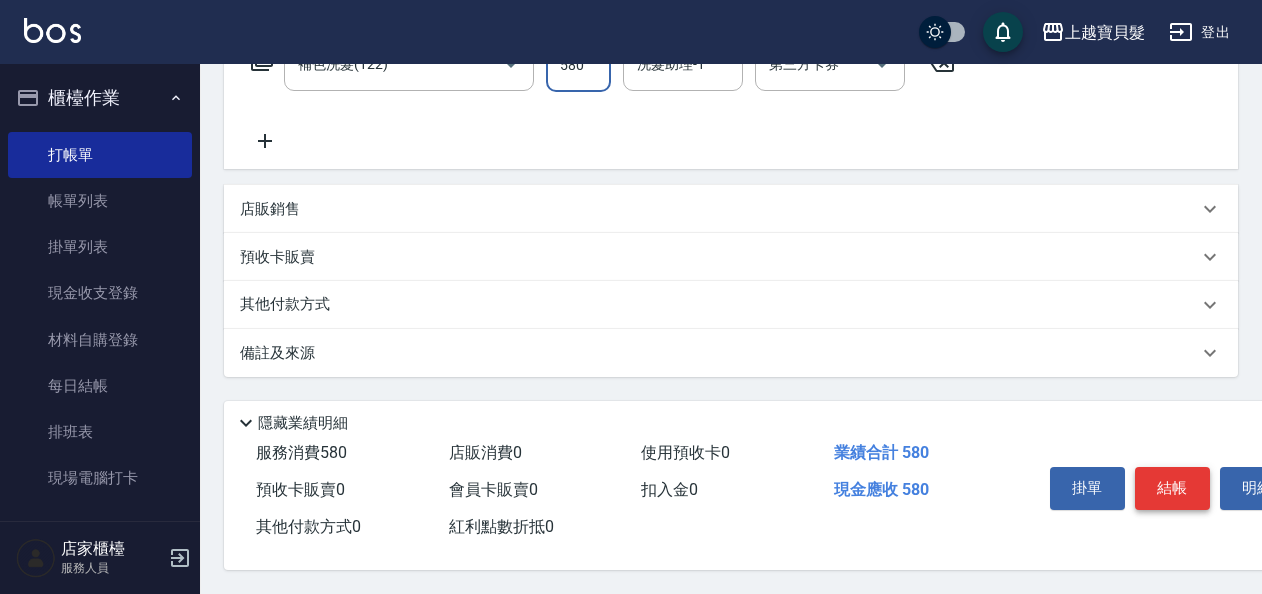 type on "580" 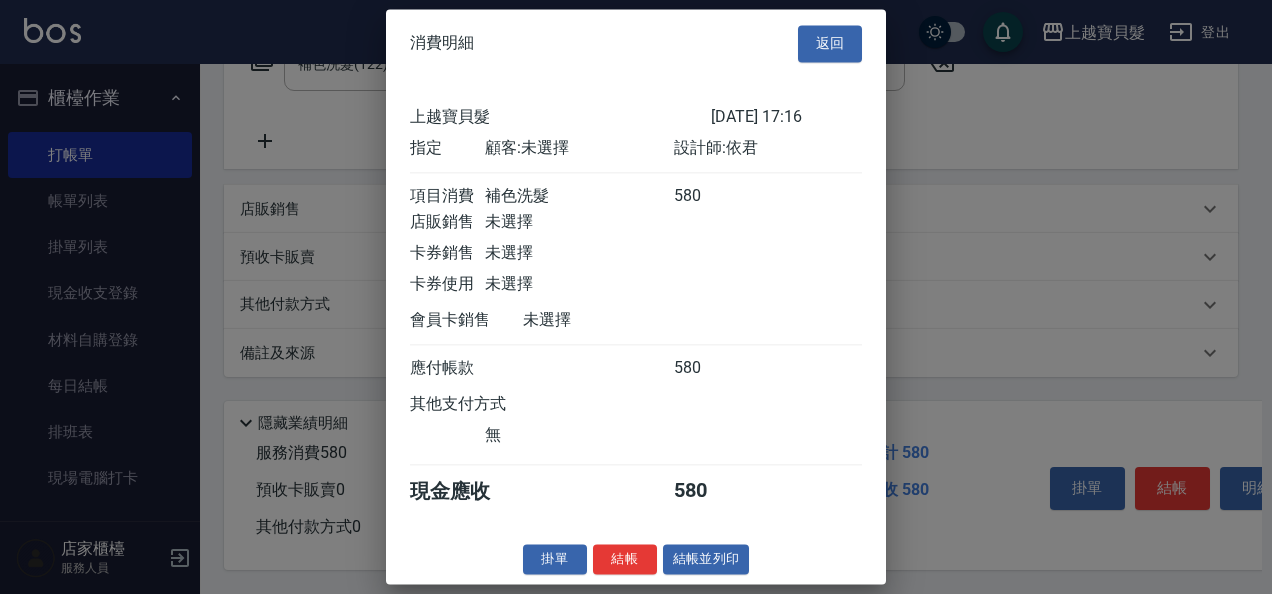 scroll, scrollTop: 5, scrollLeft: 0, axis: vertical 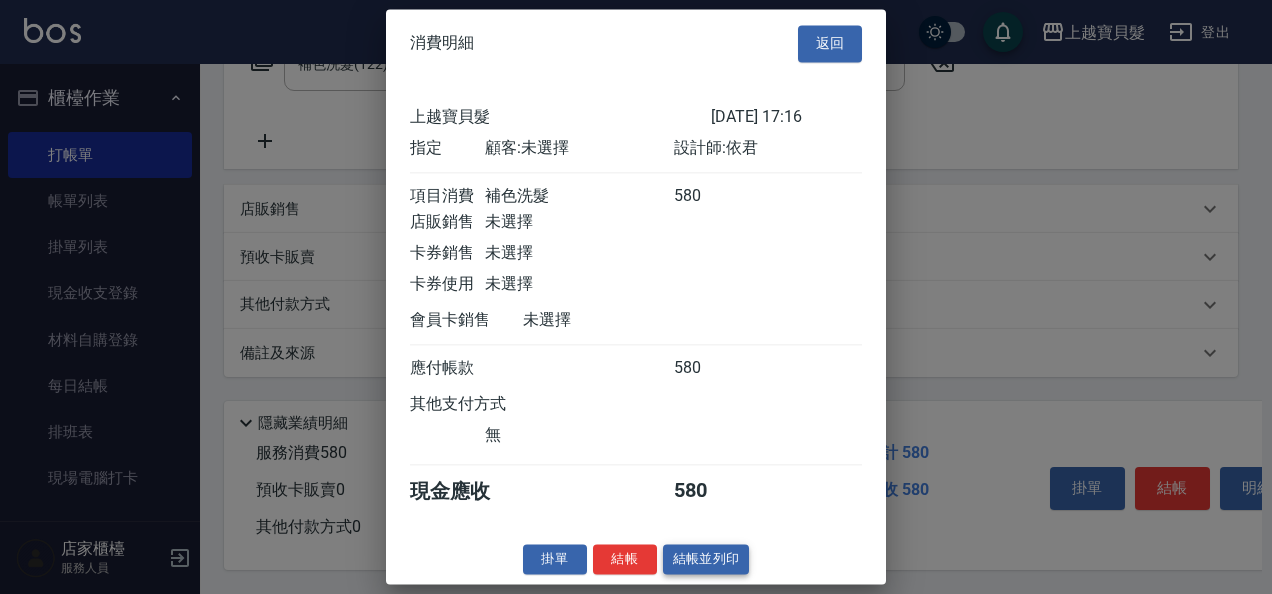 click on "結帳並列印" at bounding box center [706, 559] 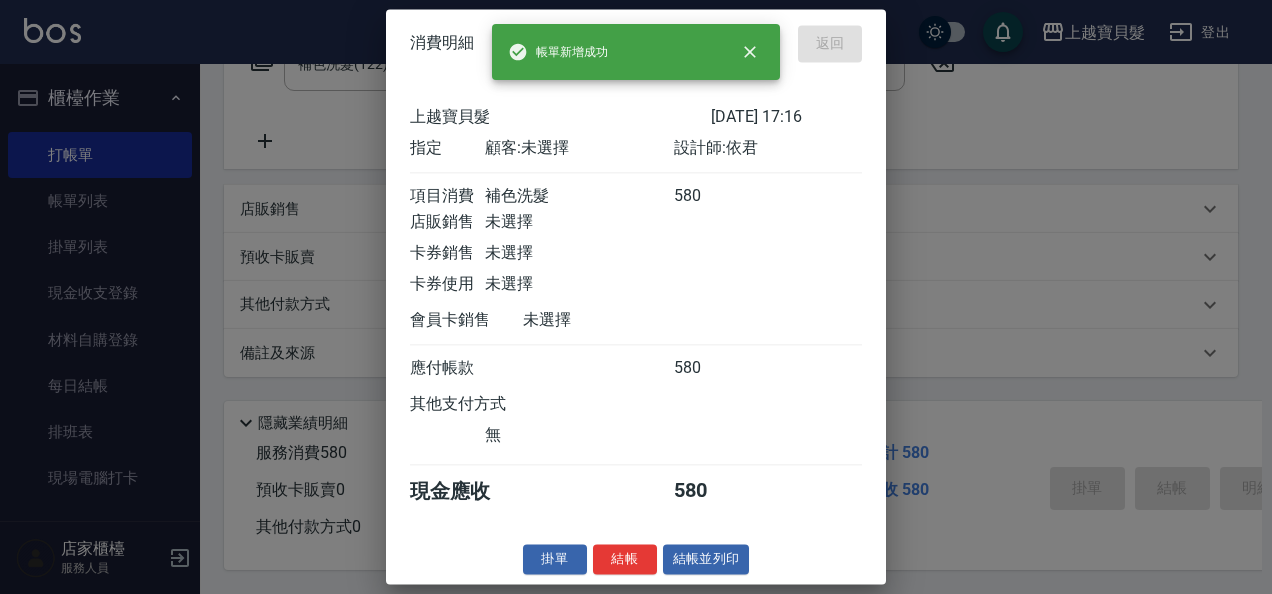type on "[DATE] 17:17" 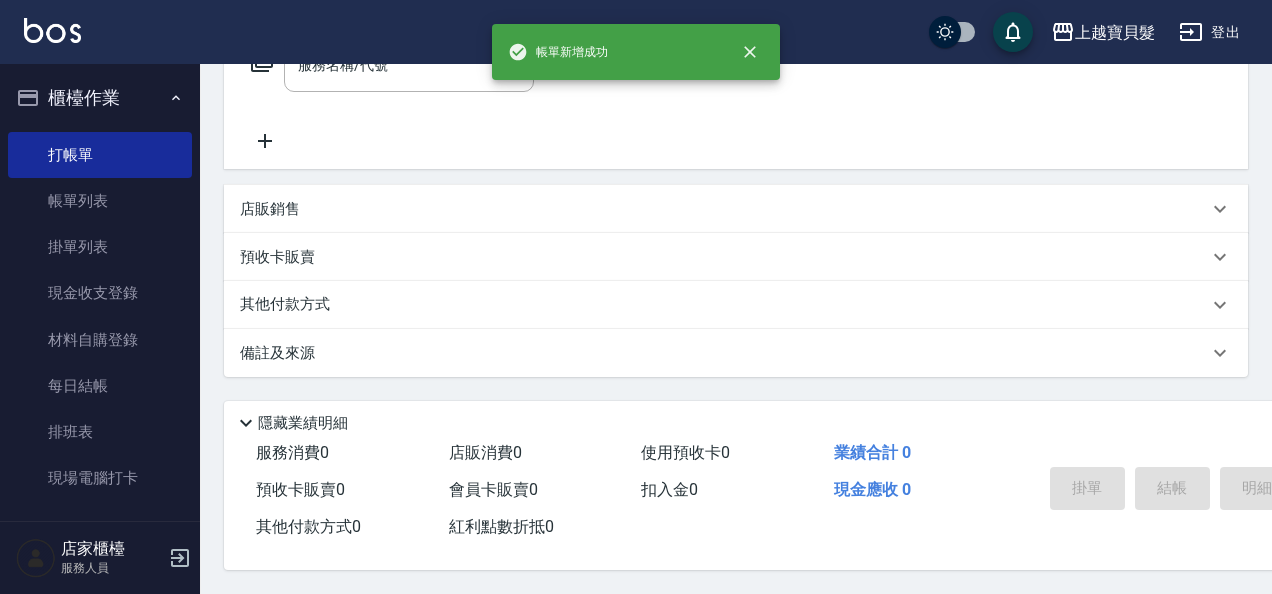 scroll, scrollTop: 0, scrollLeft: 0, axis: both 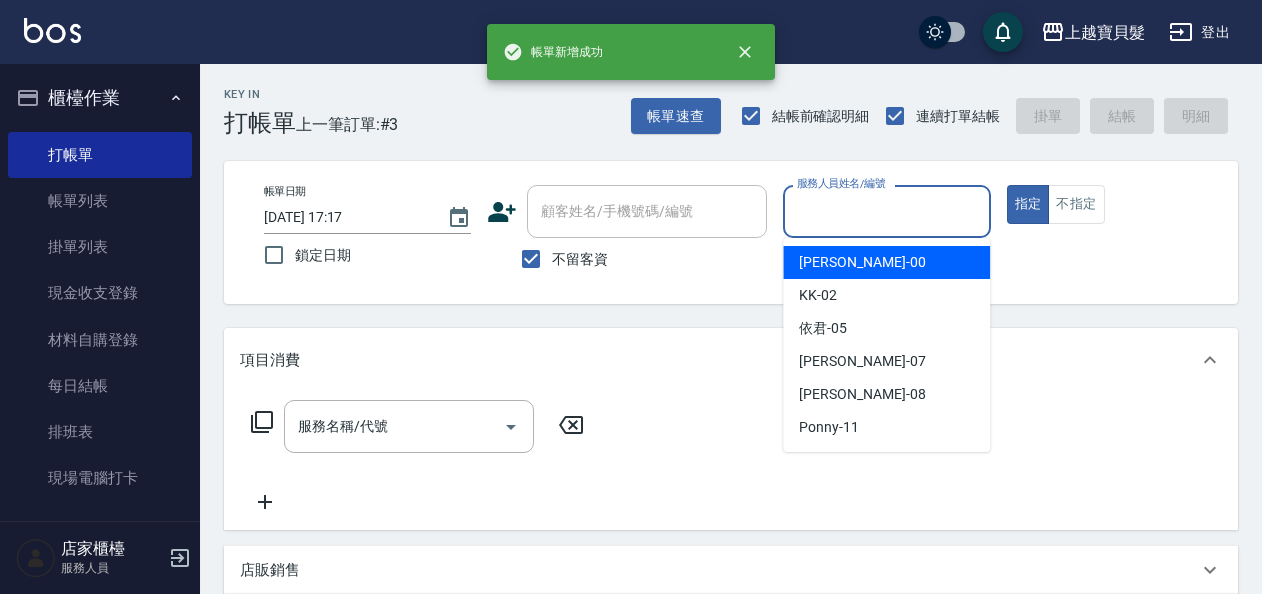 click on "服務人員姓名/編號" at bounding box center [886, 211] 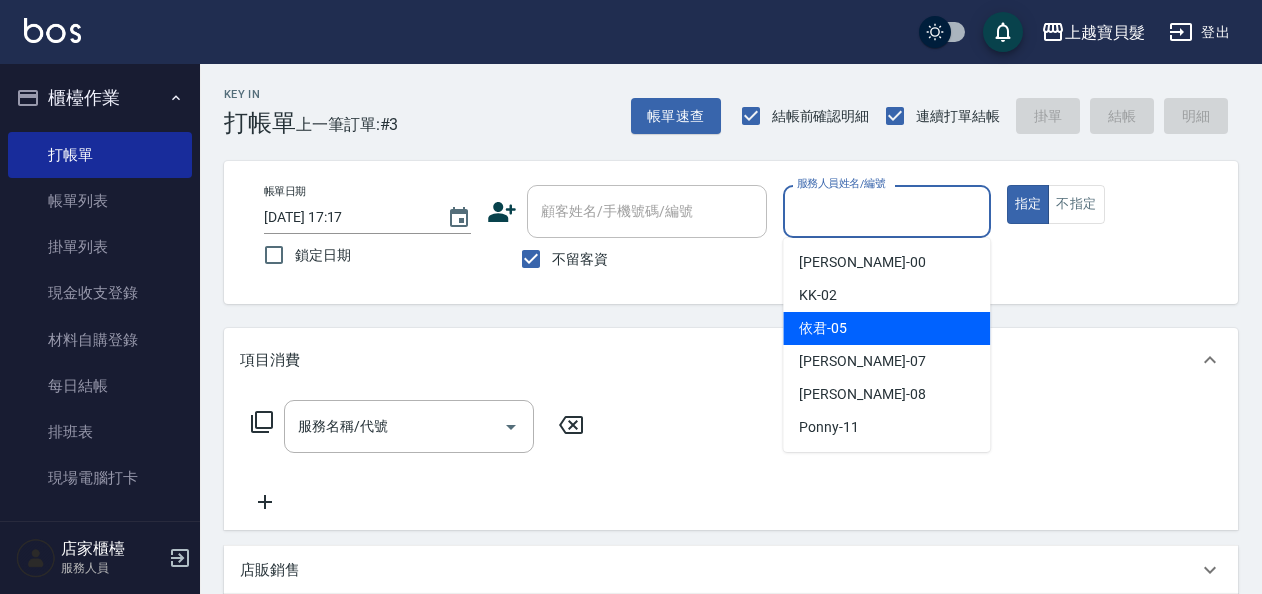 drag, startPoint x: 818, startPoint y: 318, endPoint x: 790, endPoint y: 338, distance: 34.4093 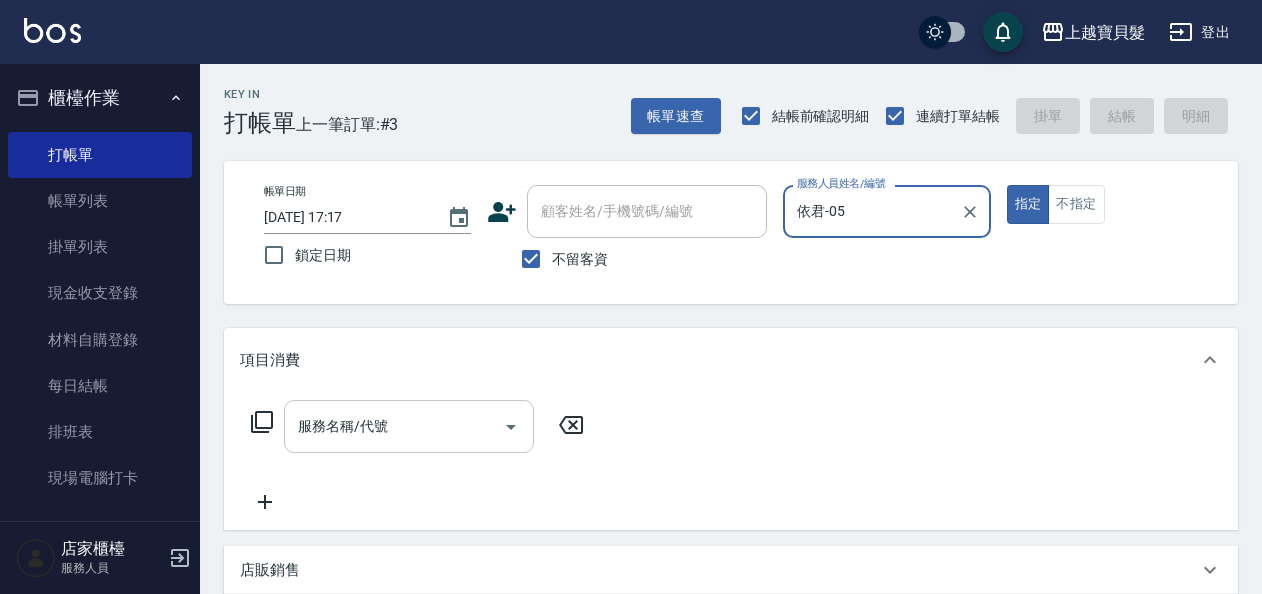 click on "服務名稱/代號" at bounding box center (394, 426) 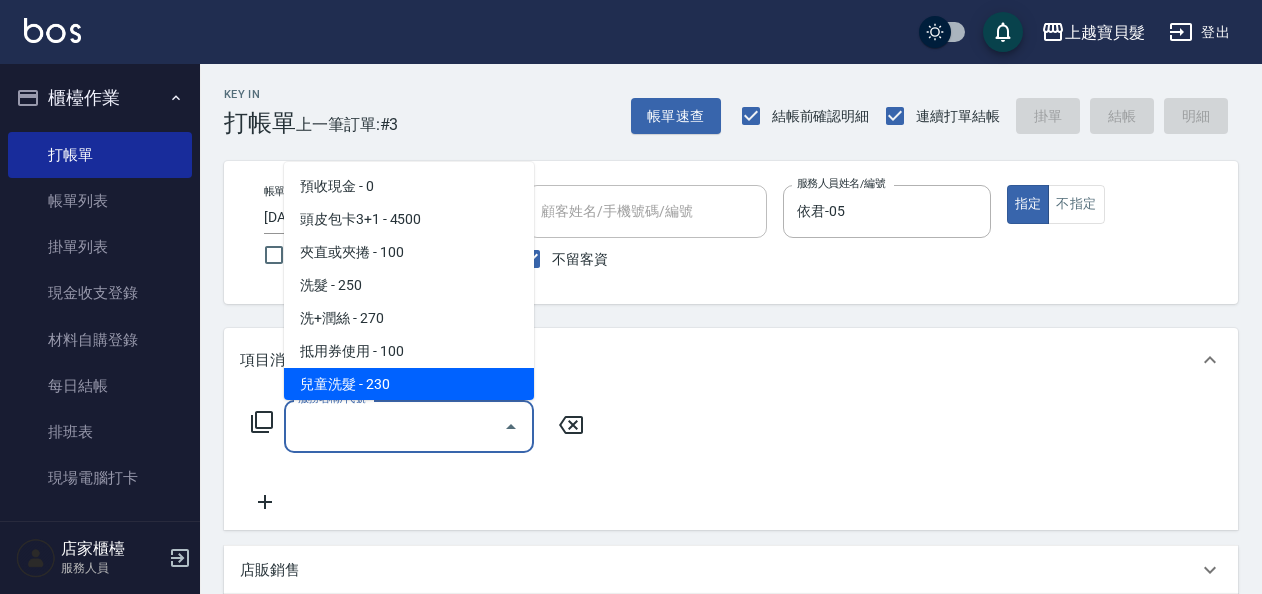 click on "服務名稱/代號 服務名稱/代號" at bounding box center [418, 426] 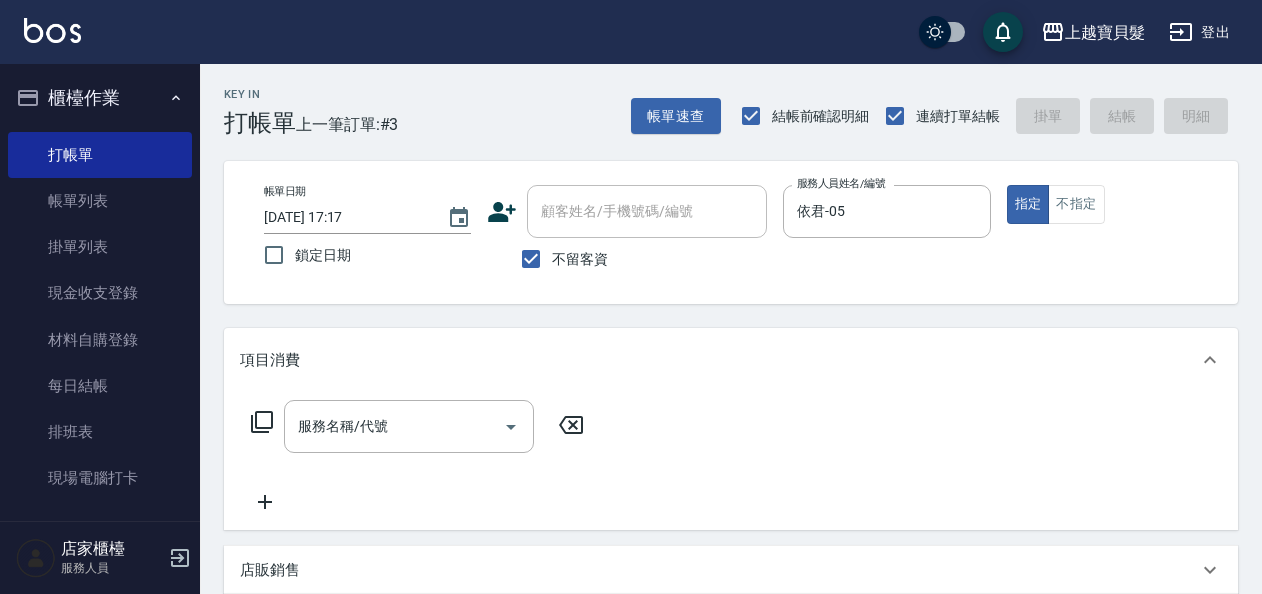 click on "服務名稱/代號 服務名稱/代號" at bounding box center [418, 426] 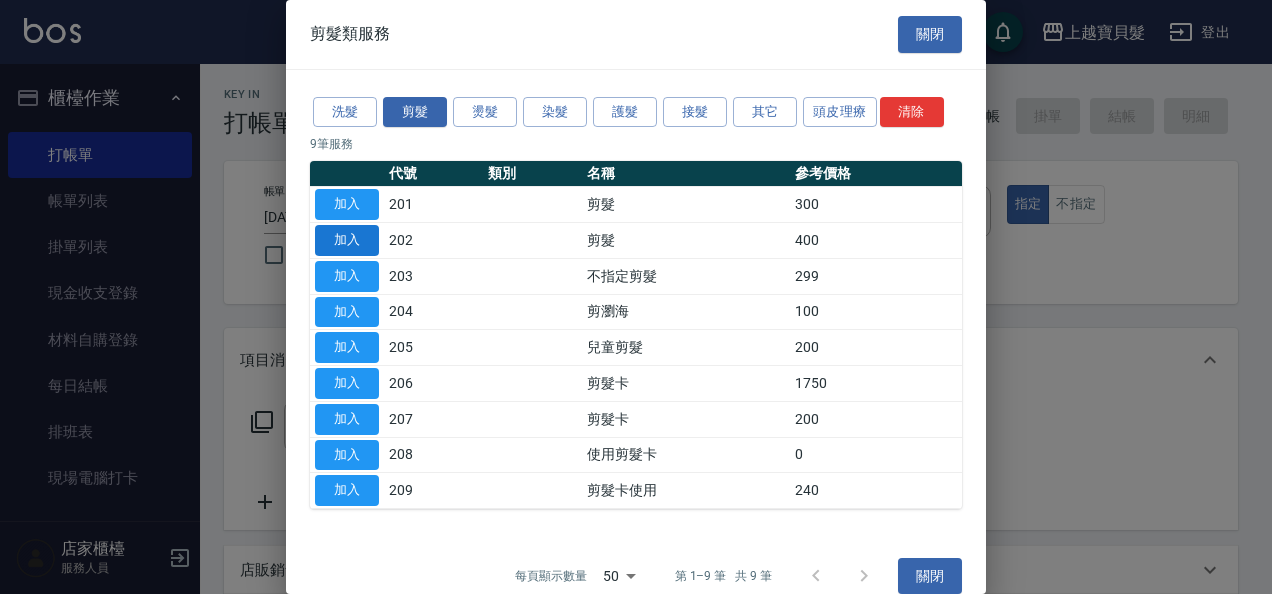 click on "加入" at bounding box center (347, 240) 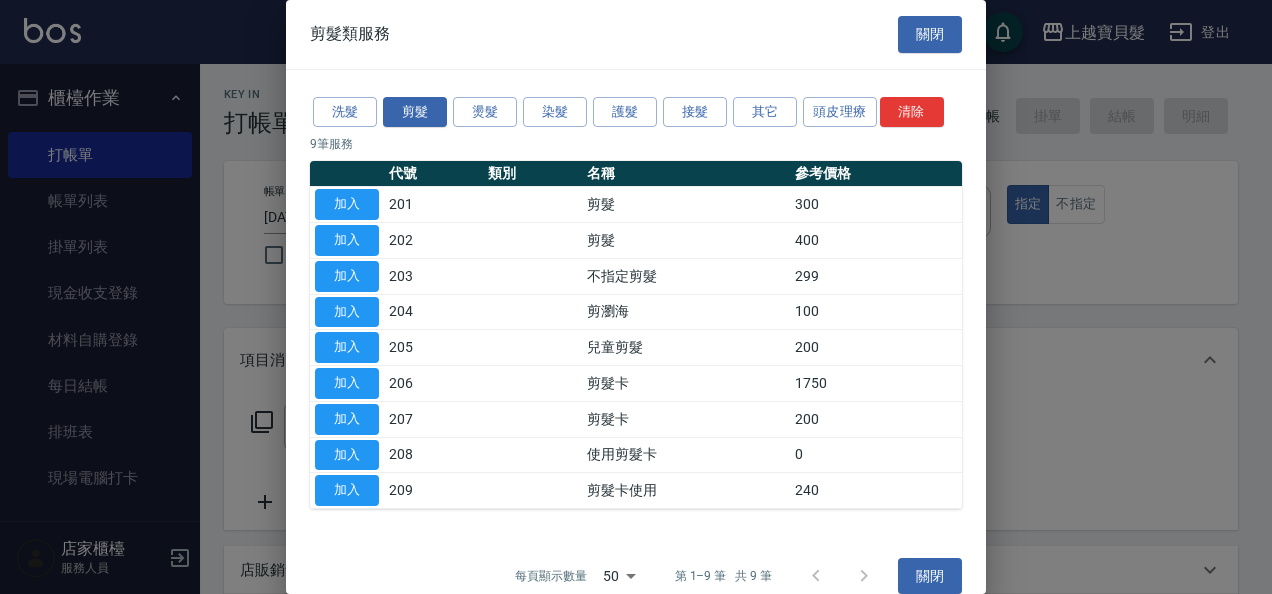 type on "剪髮(202)" 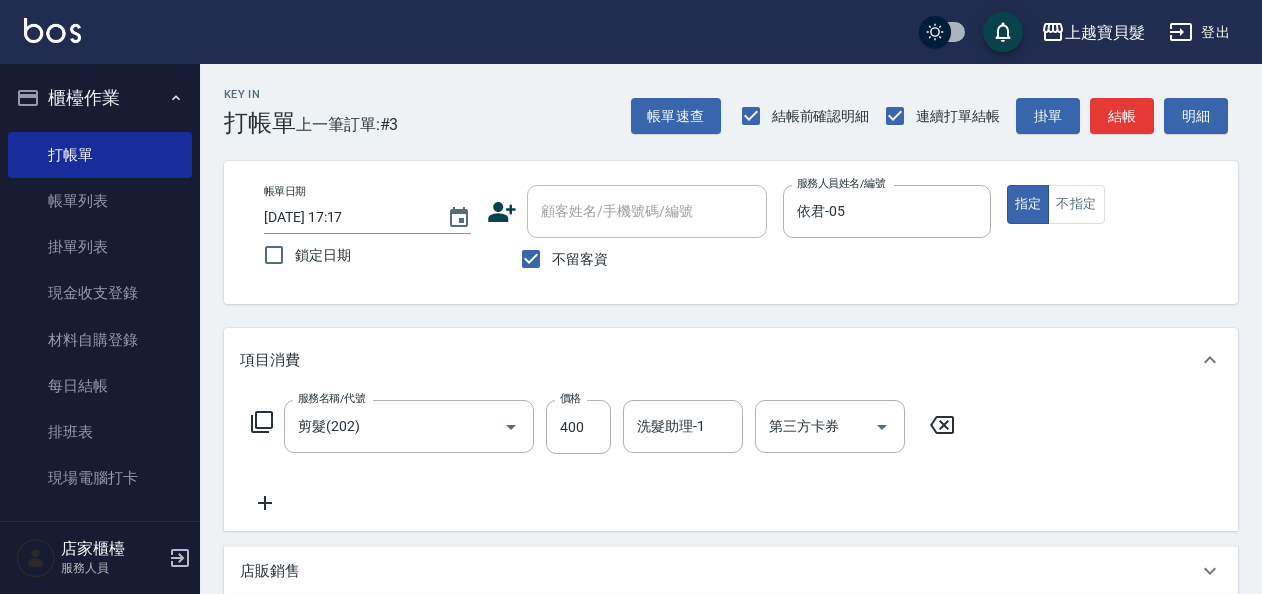 click on "帳單速查 結帳前確認明細 連續打單結帳 掛單 結帳 明細" at bounding box center (934, 116) 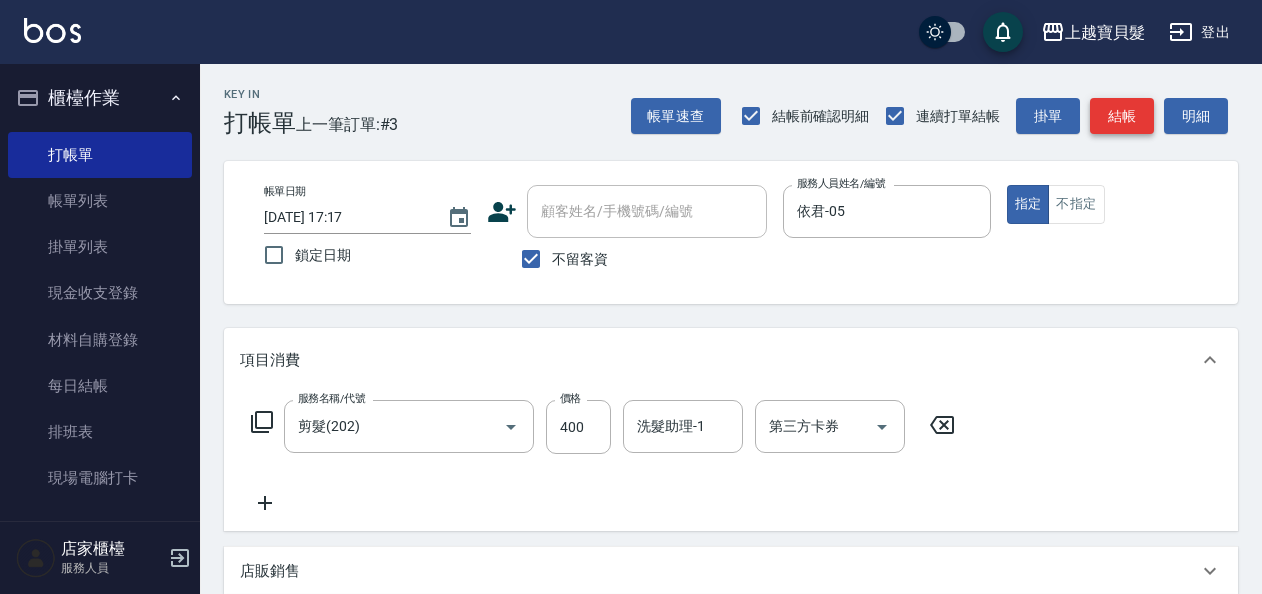 click on "結帳" at bounding box center [1122, 116] 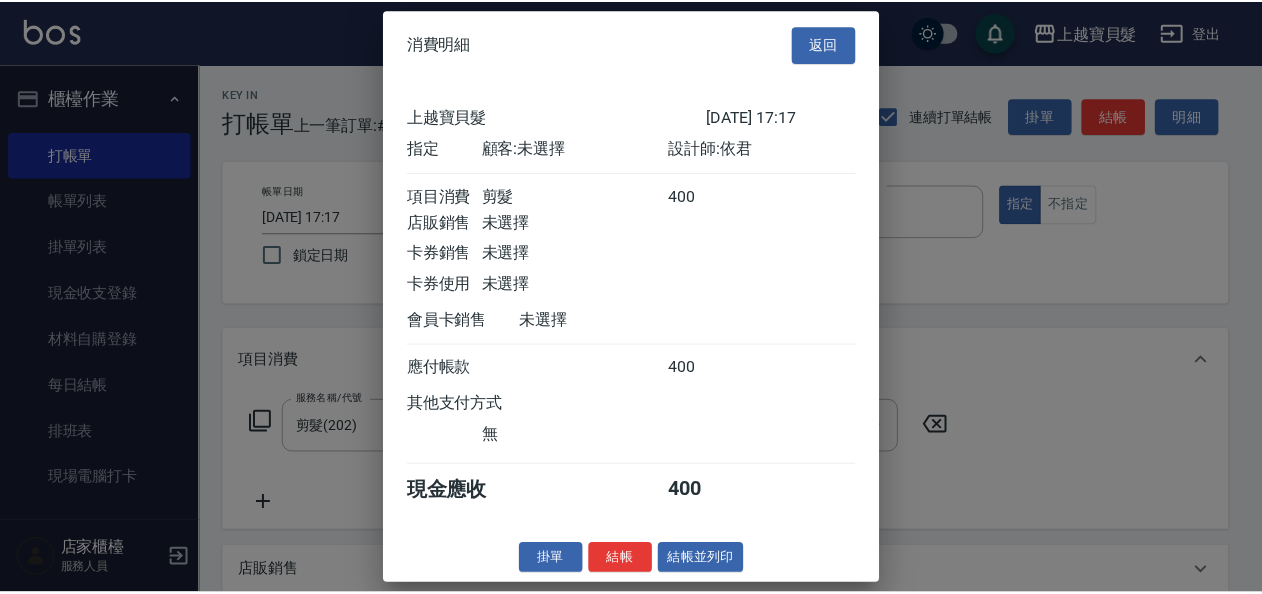 scroll, scrollTop: 5, scrollLeft: 0, axis: vertical 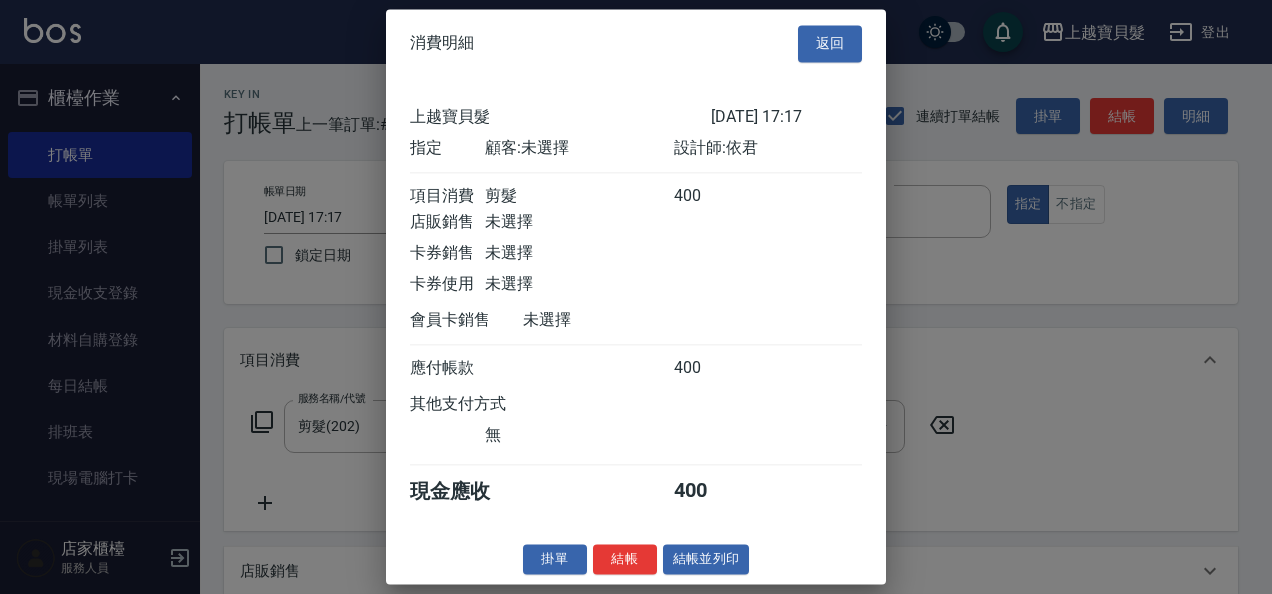 click on "消費明細 返回 上越寶貝髮 [DATE] 17:17 指定 顧客: 未選擇 設計師: 依君 項目消費 剪髮 400 店販銷售 未選擇 卡券銷售 未選擇 卡券使用 未選擇 會員卡銷售 未選擇 應付帳款 400 其他支付方式 無 現金應收 400 掛單 結帳 結帳並列印 上越寶貝髮 結帳單 日期： [DATE] 17:17 帳單編號： 0 設計師: 依君 顧客： 未選擇 剪髮 400 x1 合計： 400 結帳： 扣入金： 0 入金餘額： 0 卡券金額： 0 付現金額： 400 上越寶貝髮 結帳單 日期： [DATE] 17:17 帳單編號： 設計師: 依君 顧客： 未選擇 名稱 單價 數量 小計 剪髮 400 1 400 合計： 400 扣入金： 0 入金餘額： 0 卡券金額： 0 付現金額： 400 [PERSON_NAME],歡迎下次光臨!" at bounding box center (636, 296) 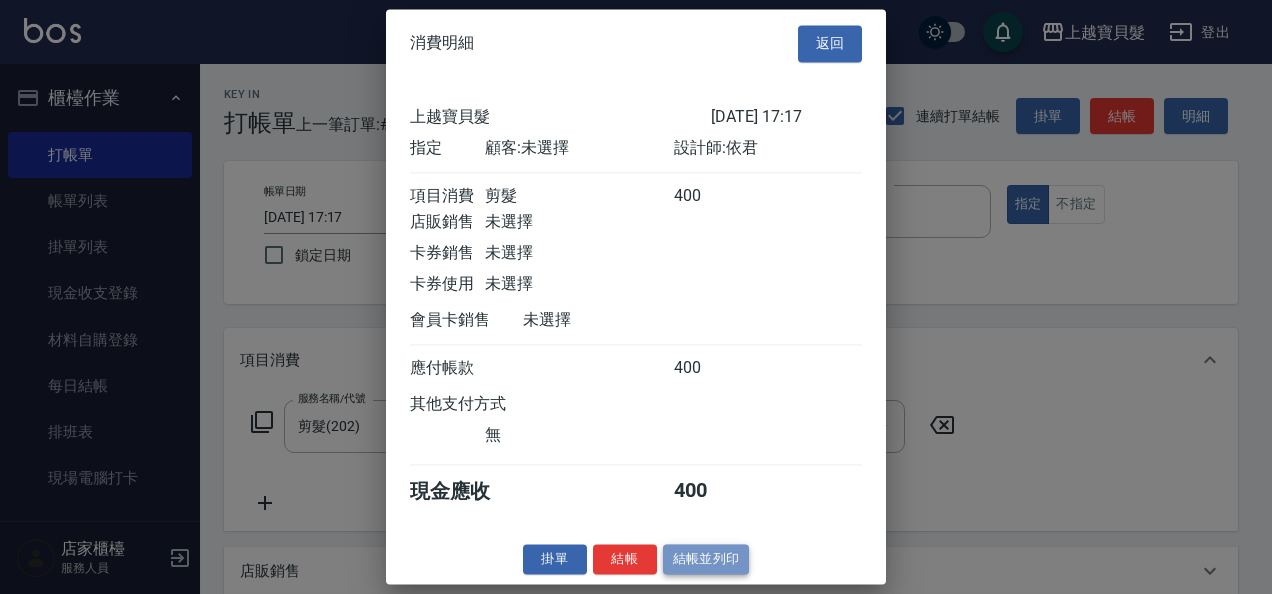 click on "結帳並列印" at bounding box center [706, 559] 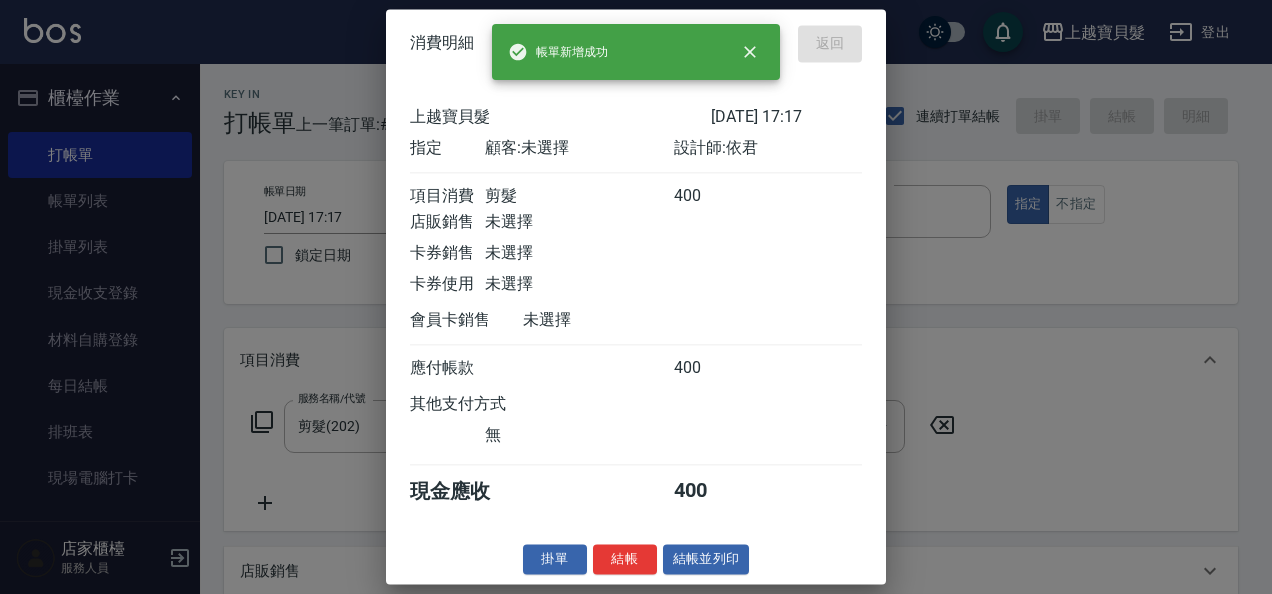 type 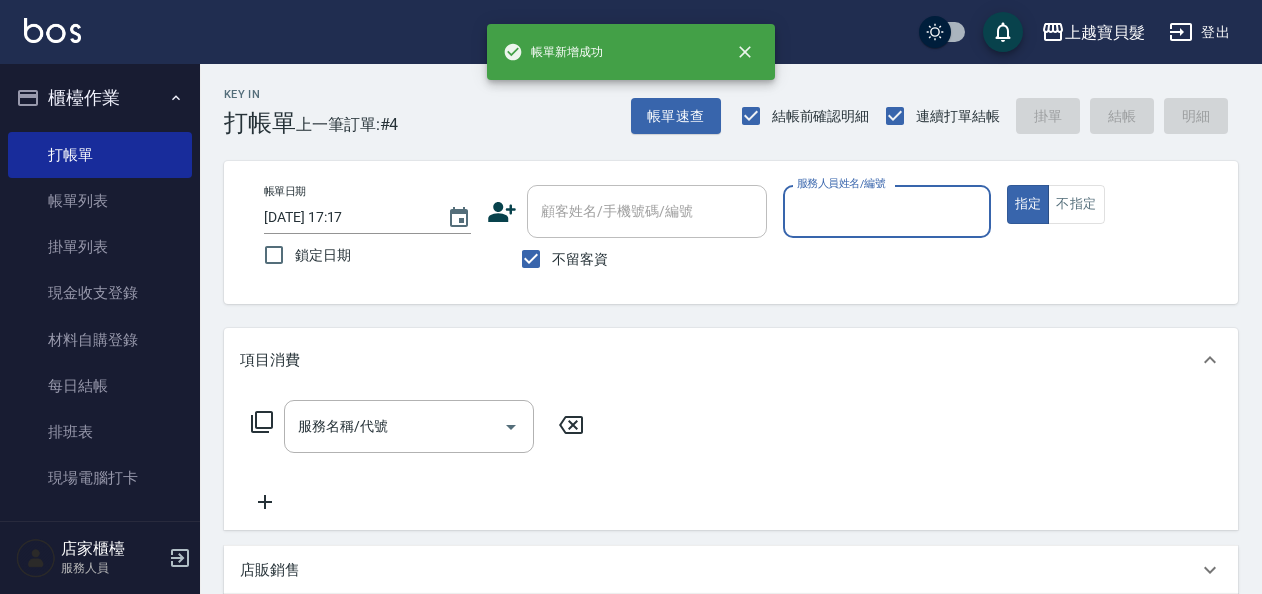 click on "不留客資" at bounding box center (580, 259) 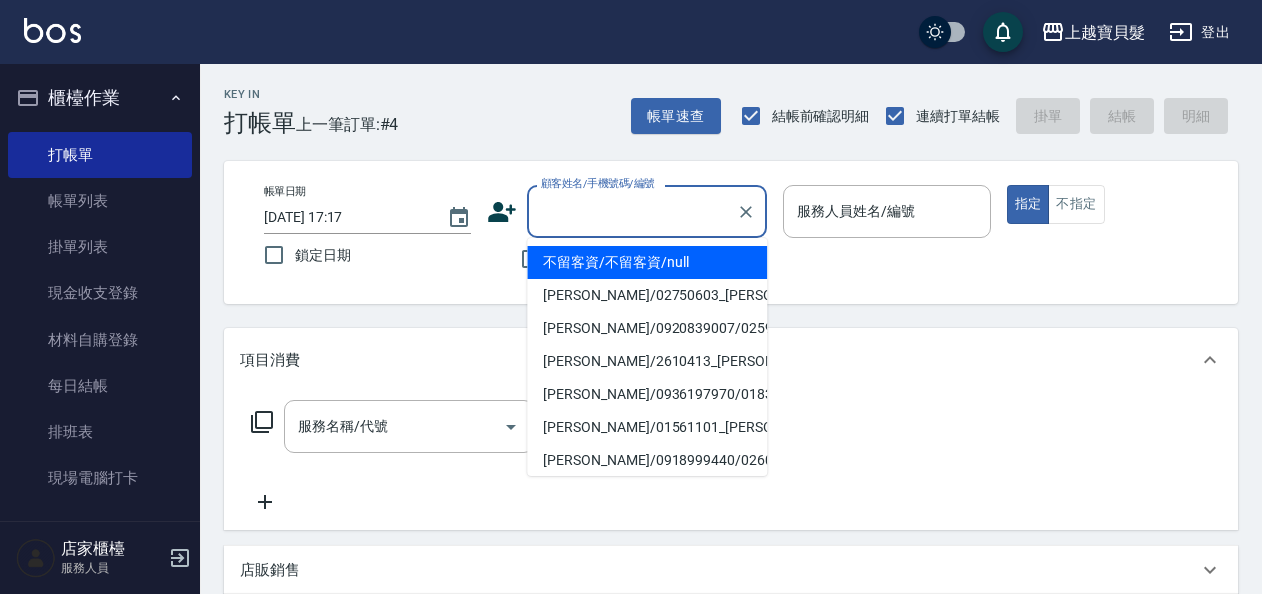 click on "顧客姓名/手機號碼/編號" at bounding box center (632, 211) 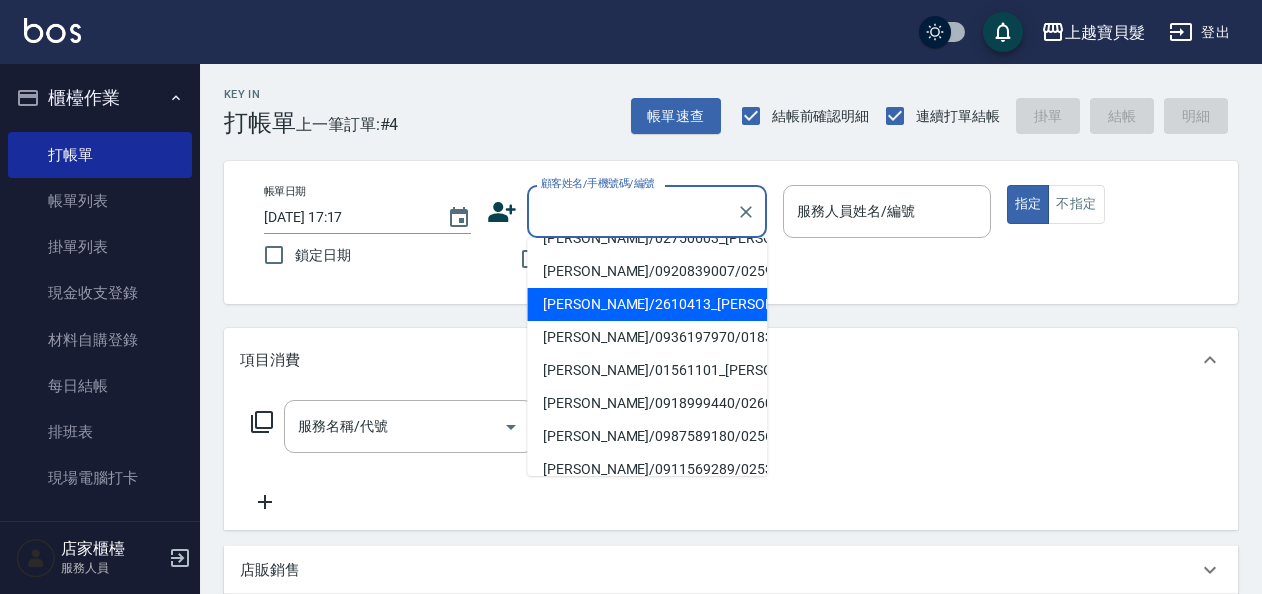 scroll, scrollTop: 100, scrollLeft: 0, axis: vertical 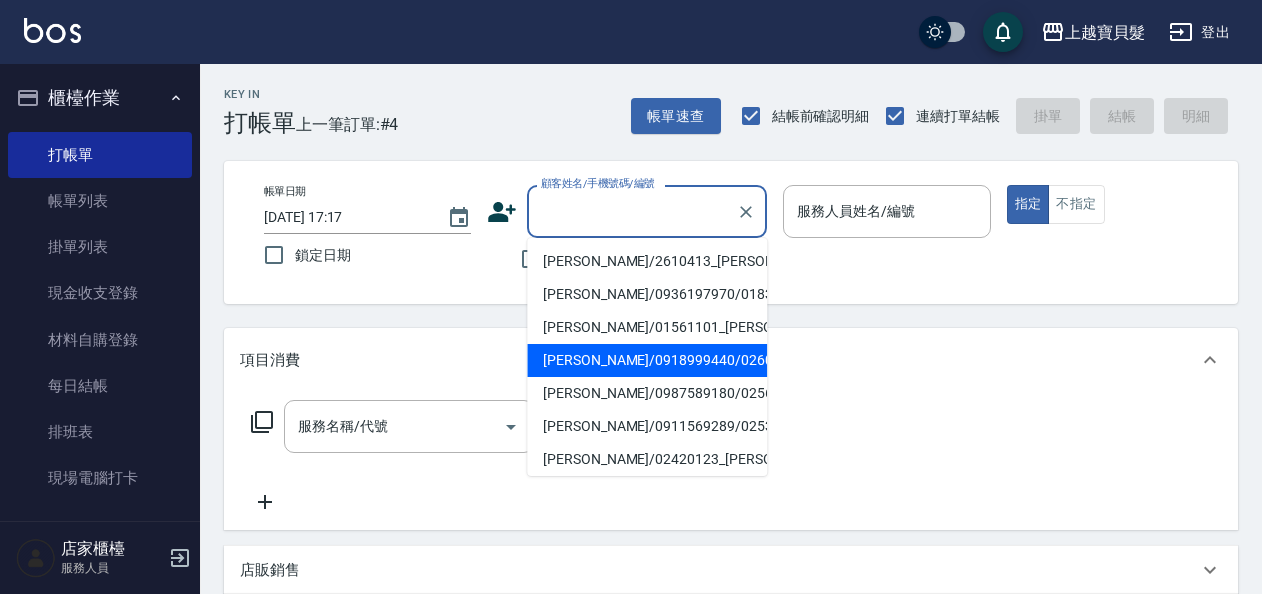 click on "[PERSON_NAME]/0918999440/02600606" at bounding box center [647, 360] 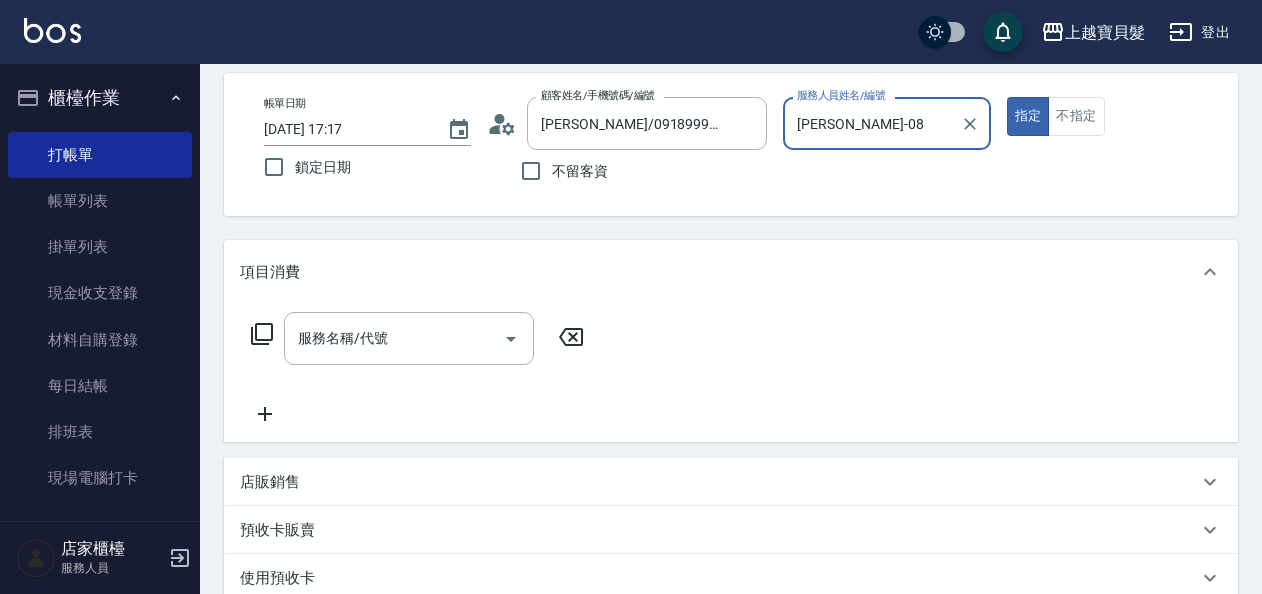 scroll, scrollTop: 100, scrollLeft: 0, axis: vertical 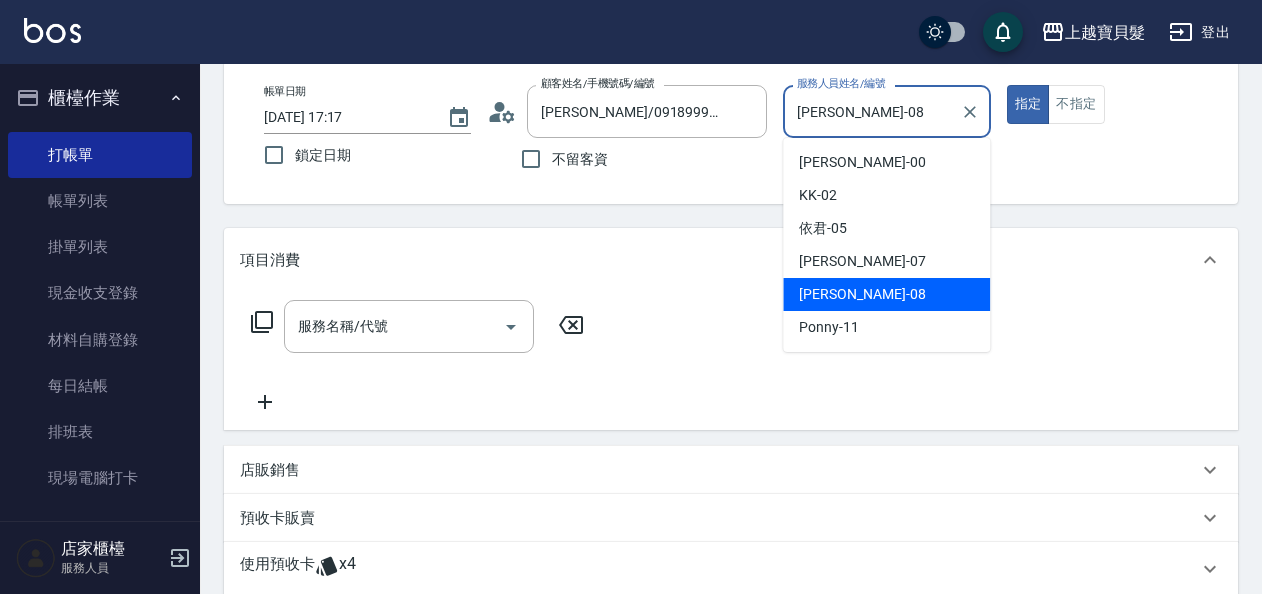 click on "[PERSON_NAME]-08" at bounding box center [871, 111] 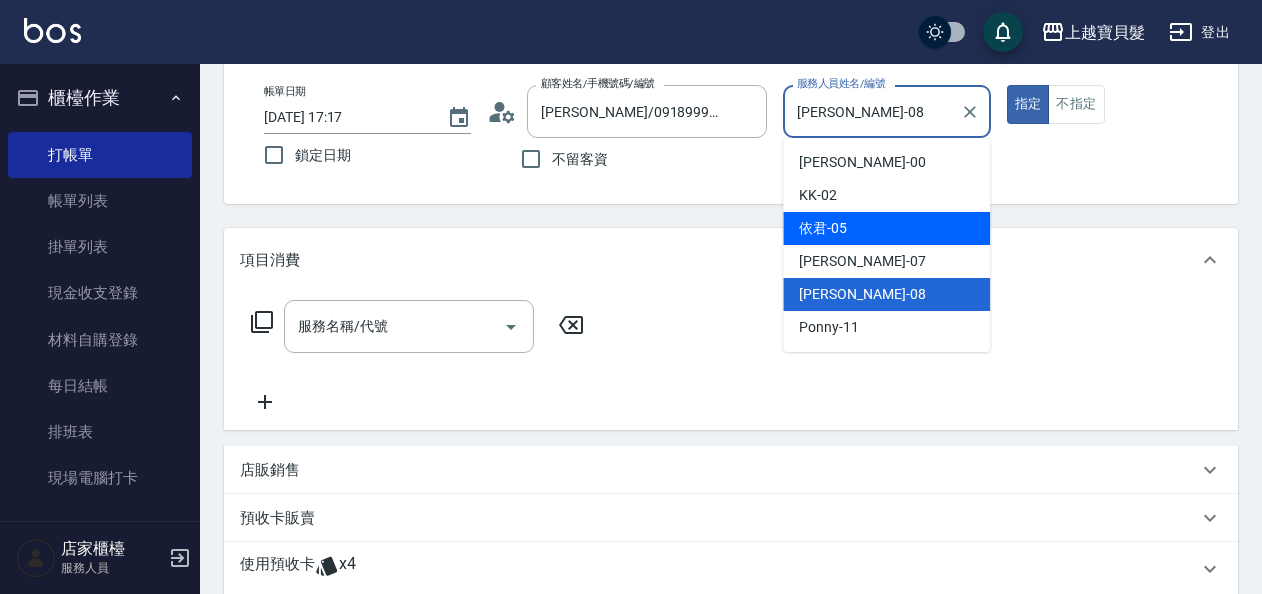 click on "依君 -05" at bounding box center [823, 228] 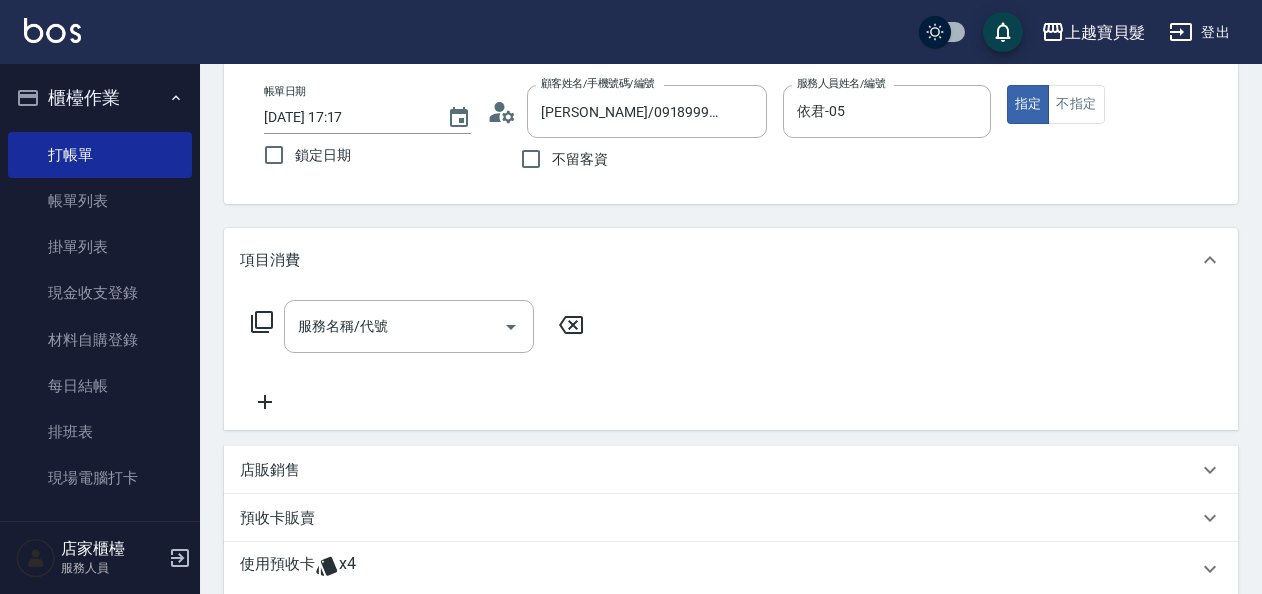click on "使用預收卡" at bounding box center (277, 569) 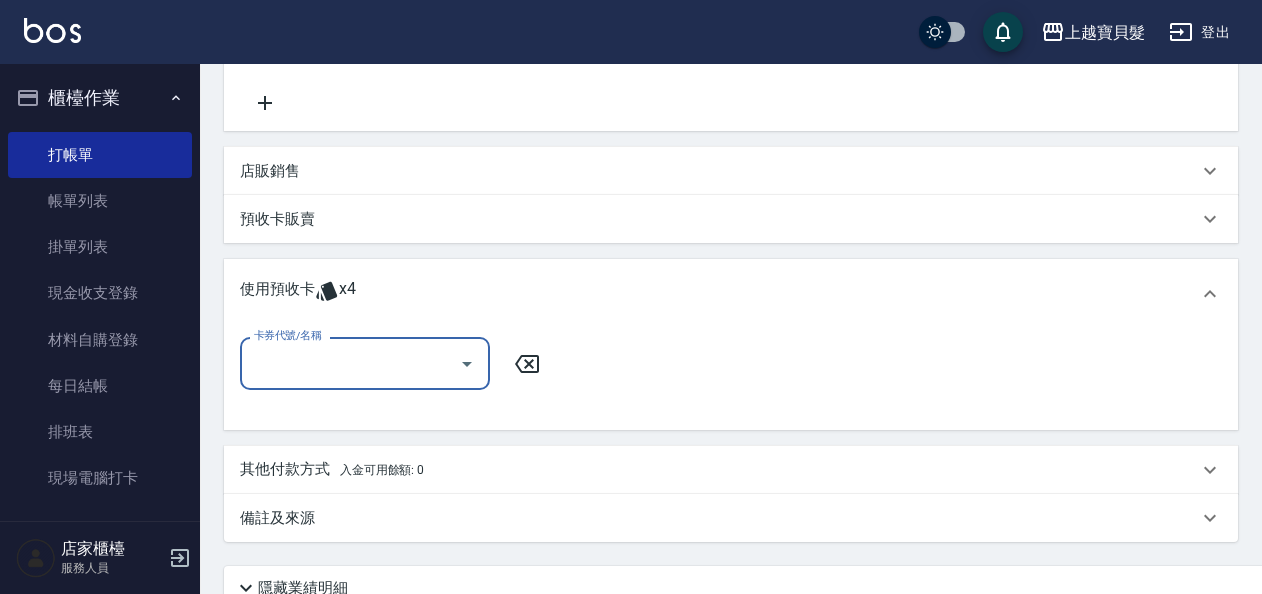 scroll, scrollTop: 0, scrollLeft: 0, axis: both 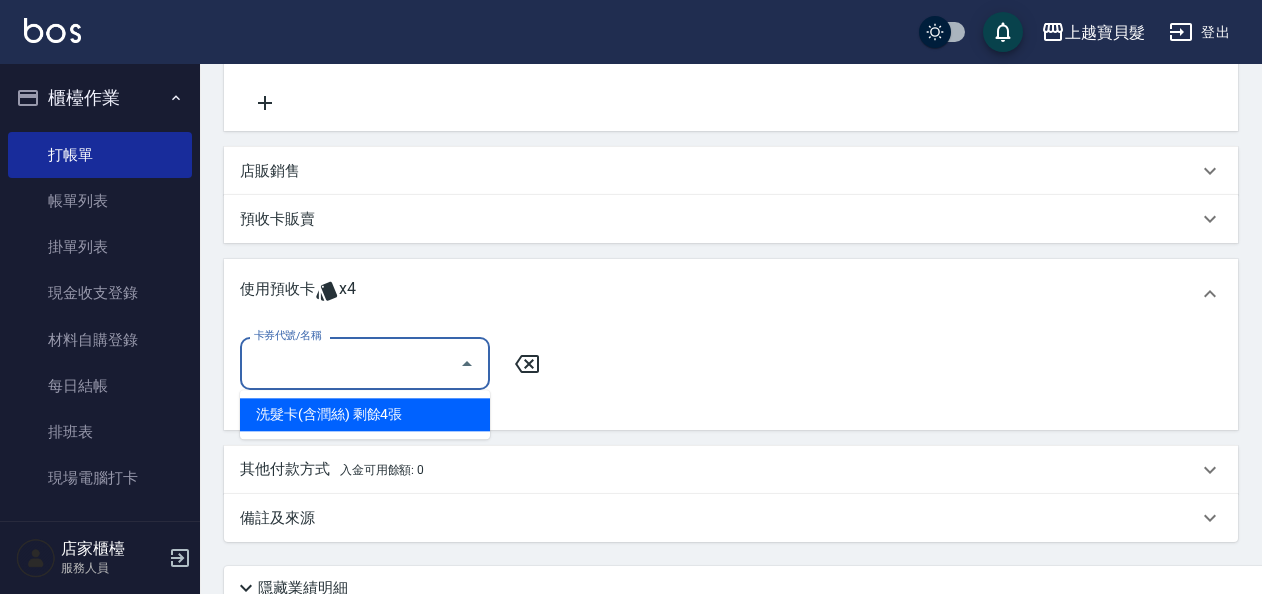 click on "洗髮卡(含潤絲) 剩餘4張" at bounding box center [365, 414] 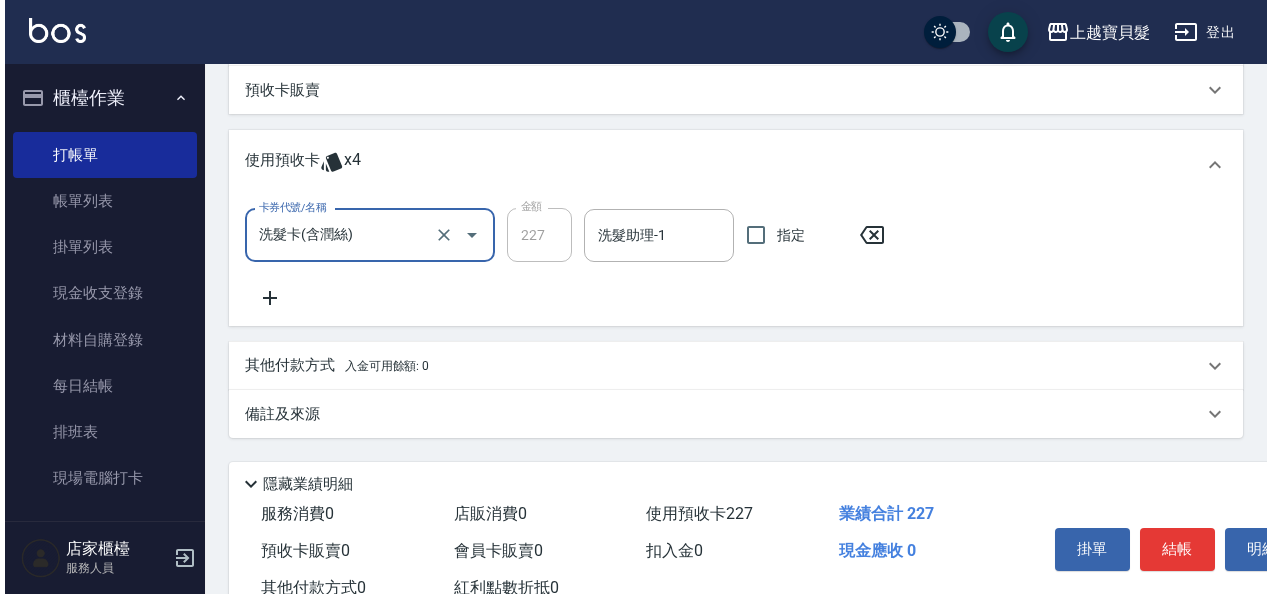 scroll, scrollTop: 596, scrollLeft: 0, axis: vertical 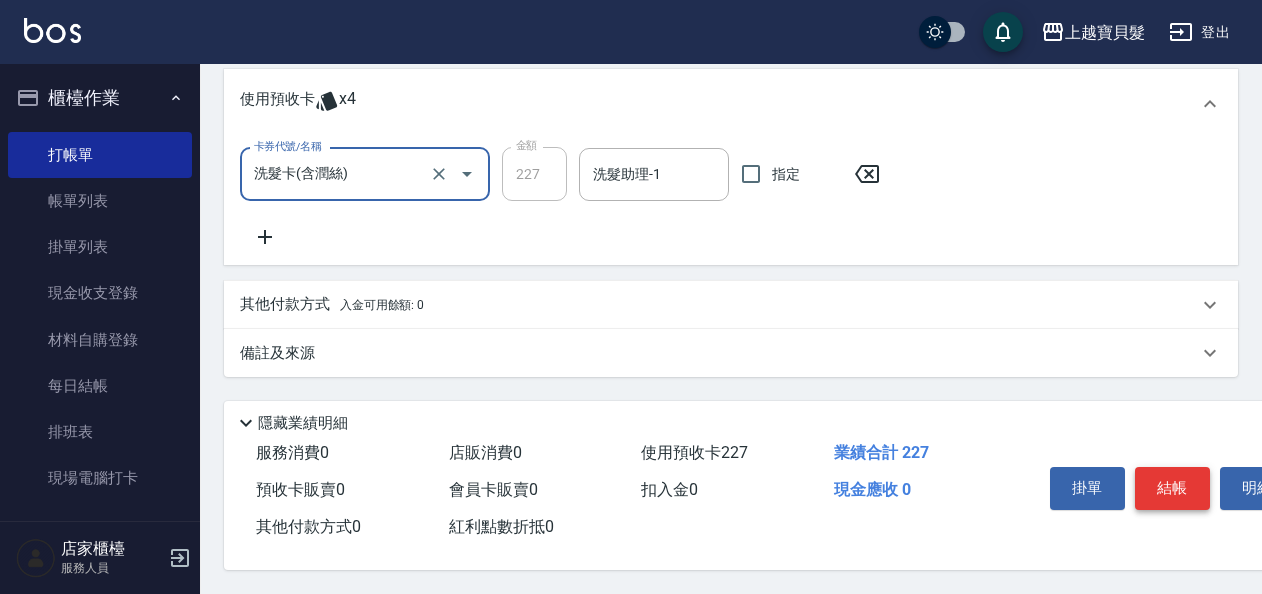 drag, startPoint x: 1190, startPoint y: 503, endPoint x: 1177, endPoint y: 488, distance: 19.849434 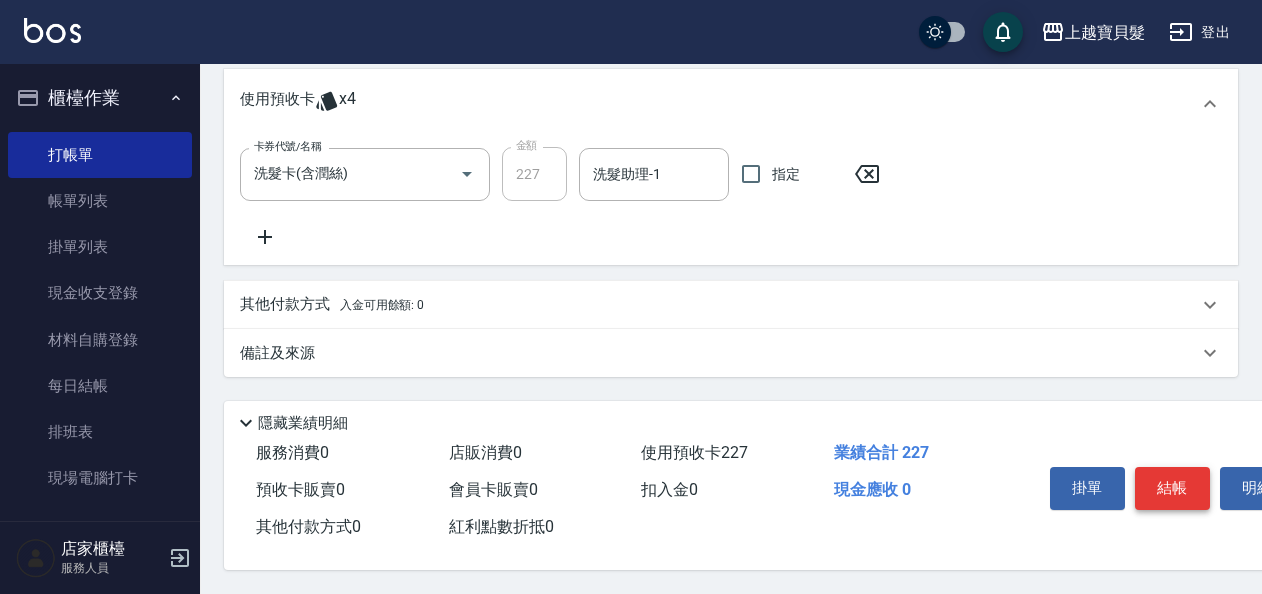 click on "結帳" at bounding box center (1172, 488) 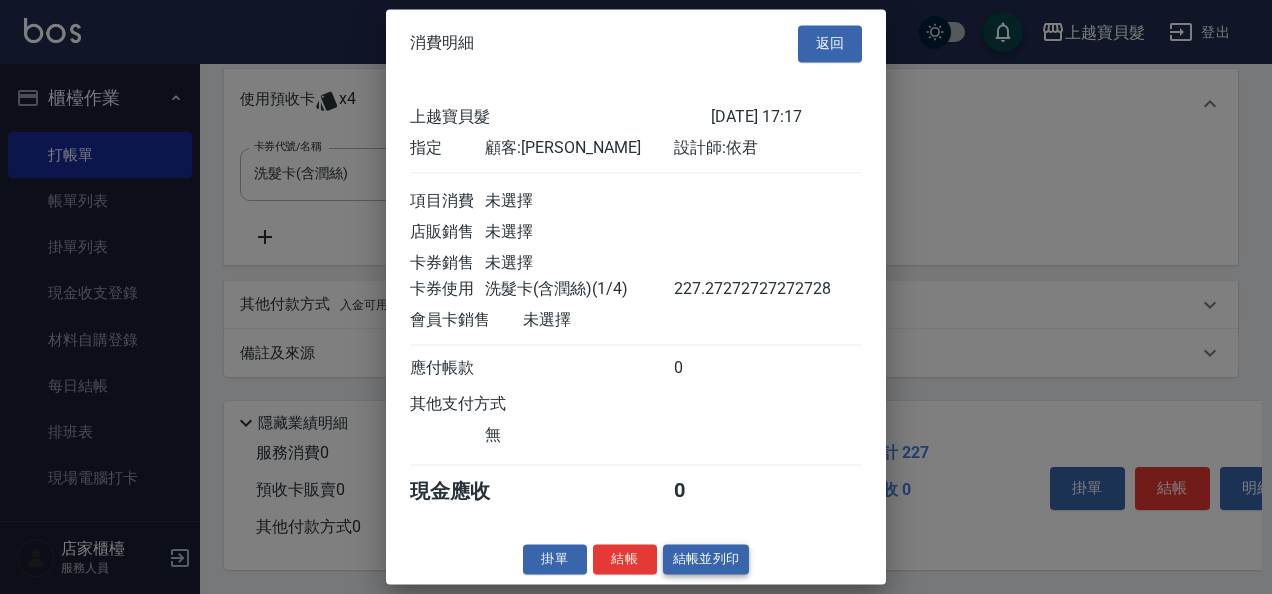 scroll, scrollTop: 5, scrollLeft: 0, axis: vertical 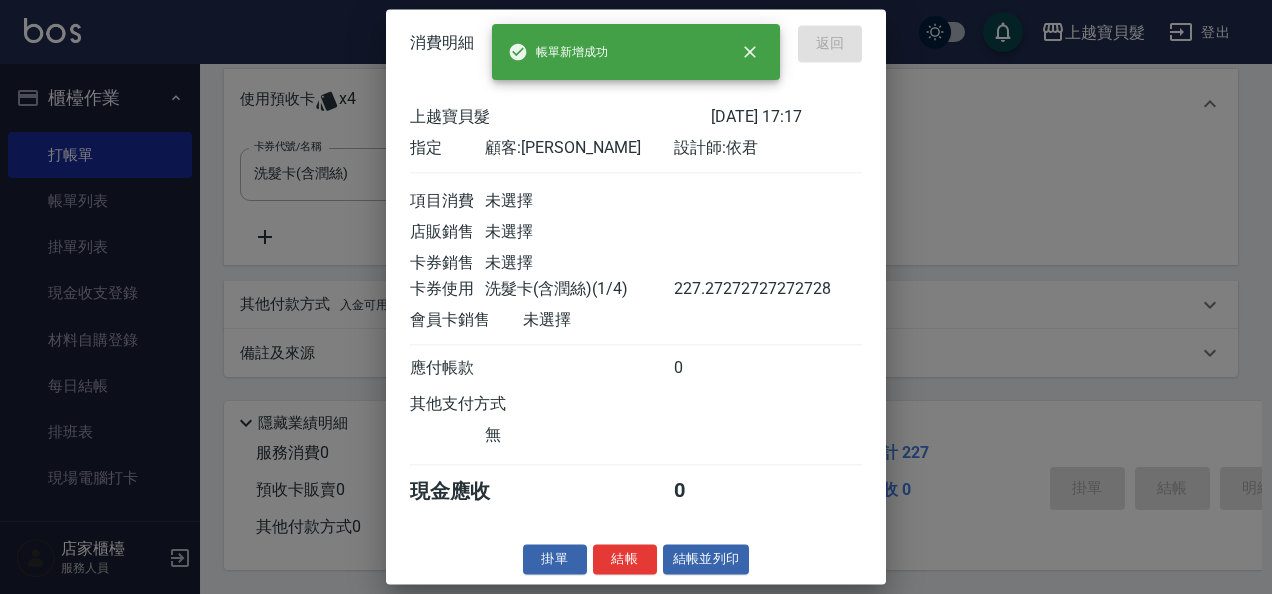 type 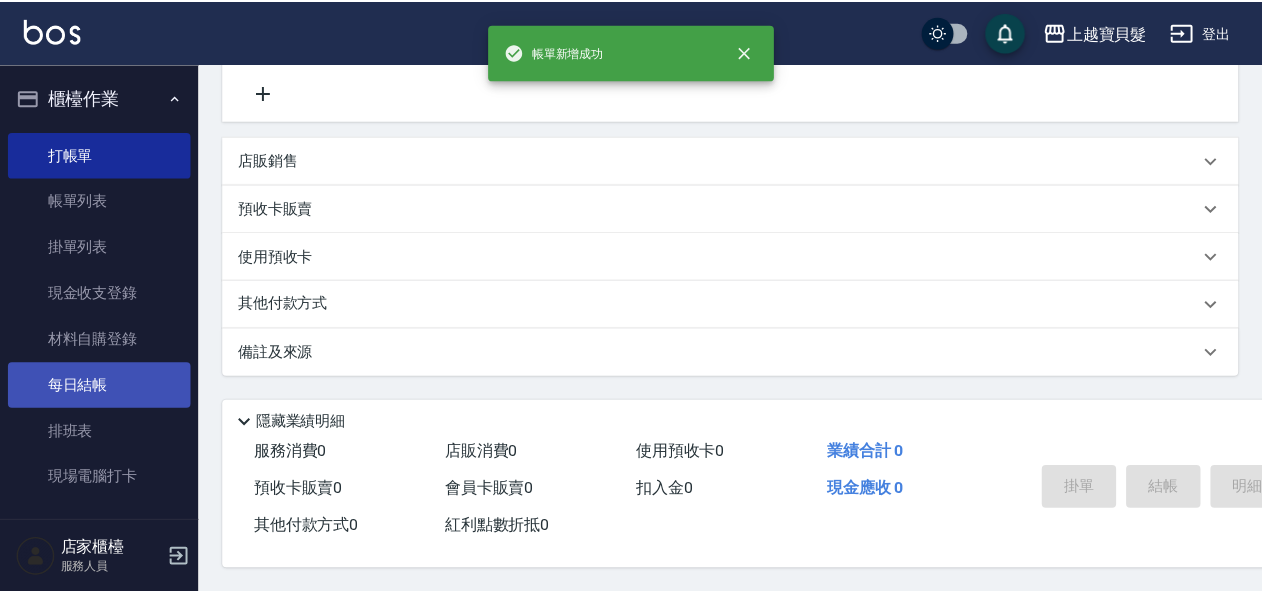 scroll, scrollTop: 0, scrollLeft: 0, axis: both 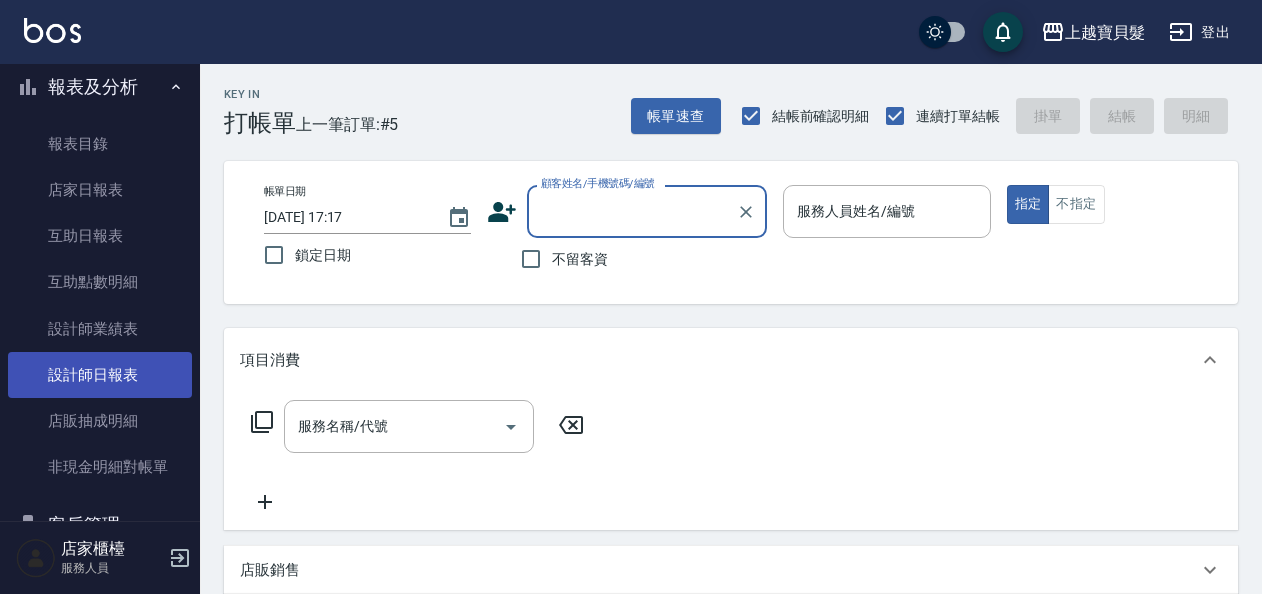 click on "設計師日報表" at bounding box center [100, 375] 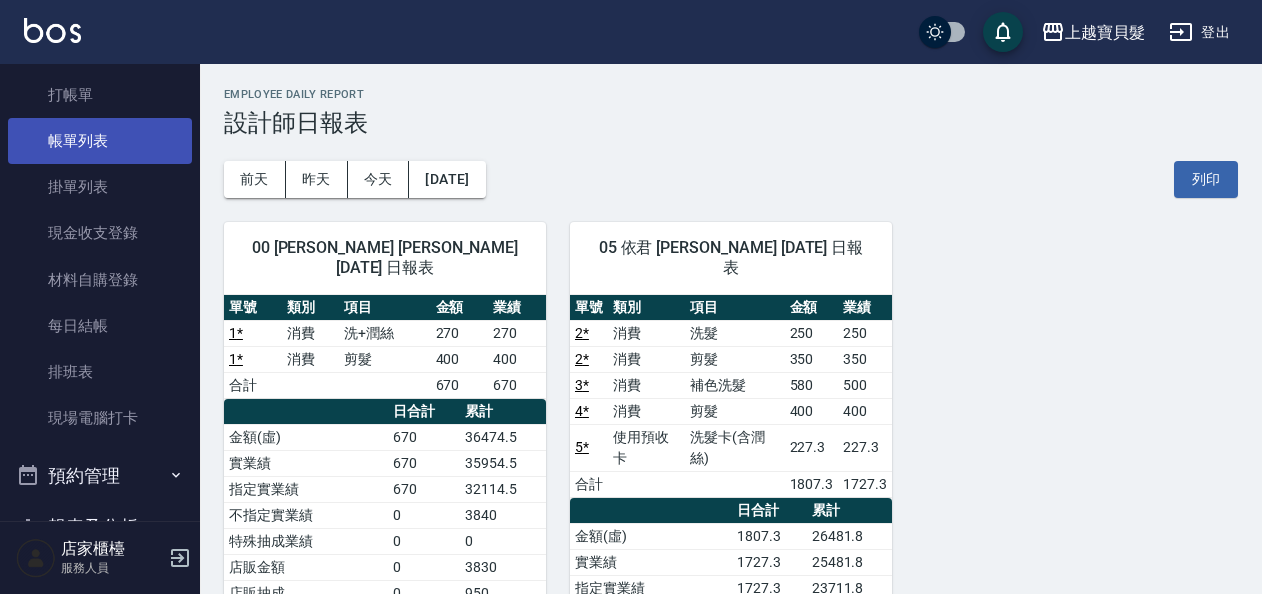 scroll, scrollTop: 0, scrollLeft: 0, axis: both 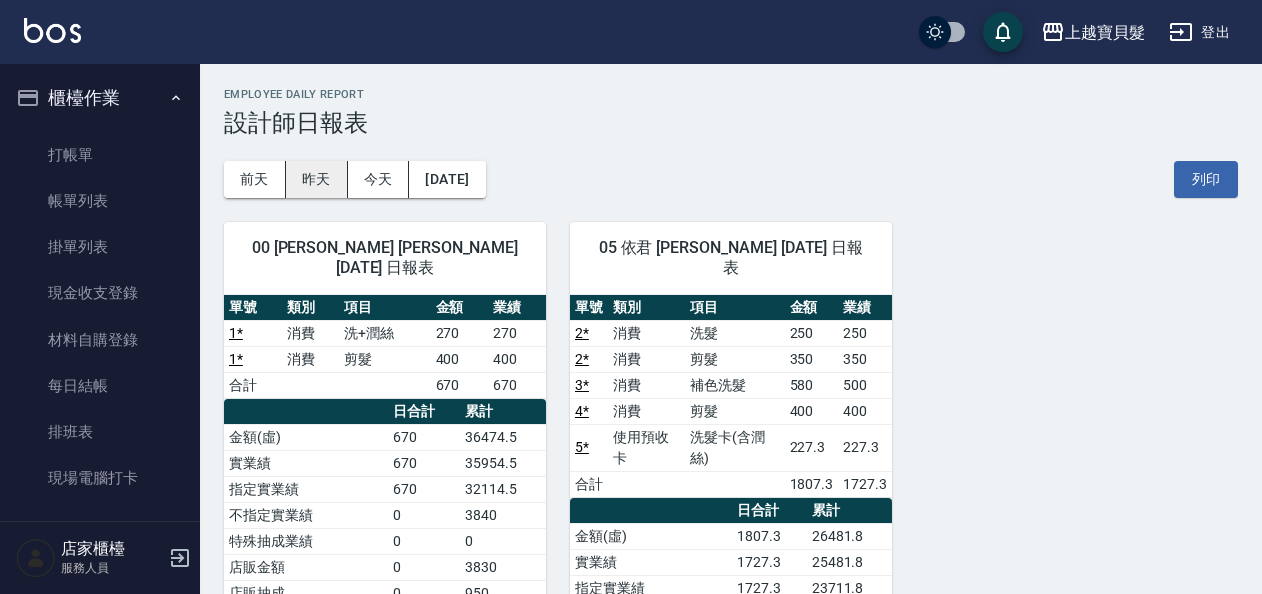 click on "昨天" at bounding box center (317, 179) 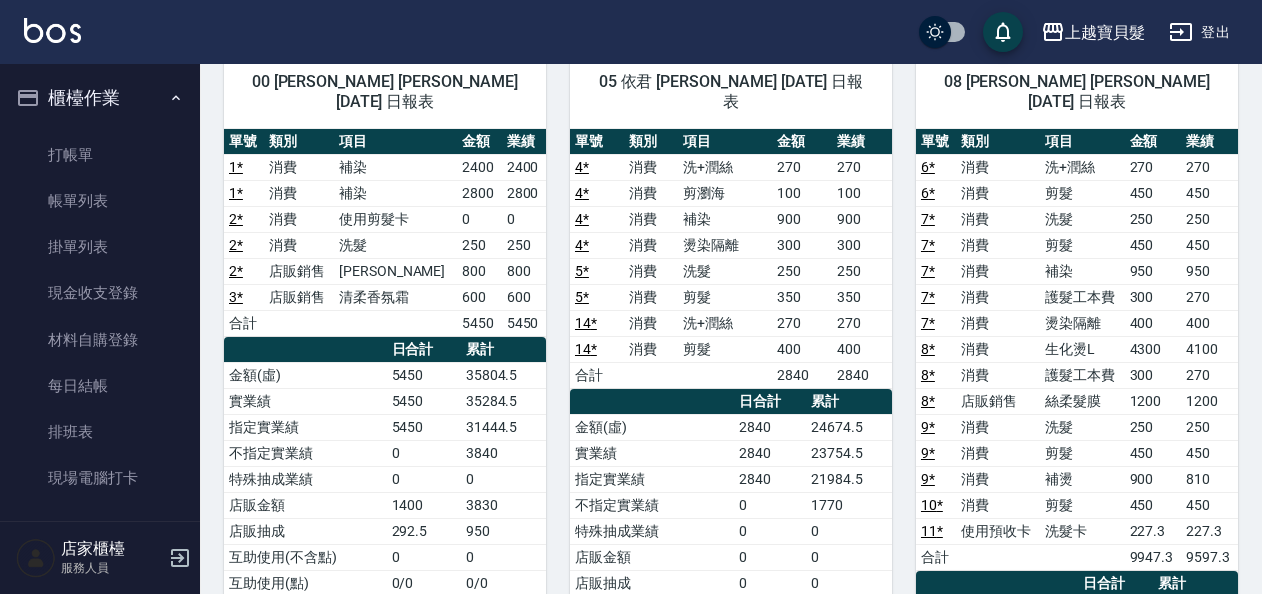 scroll, scrollTop: 0, scrollLeft: 0, axis: both 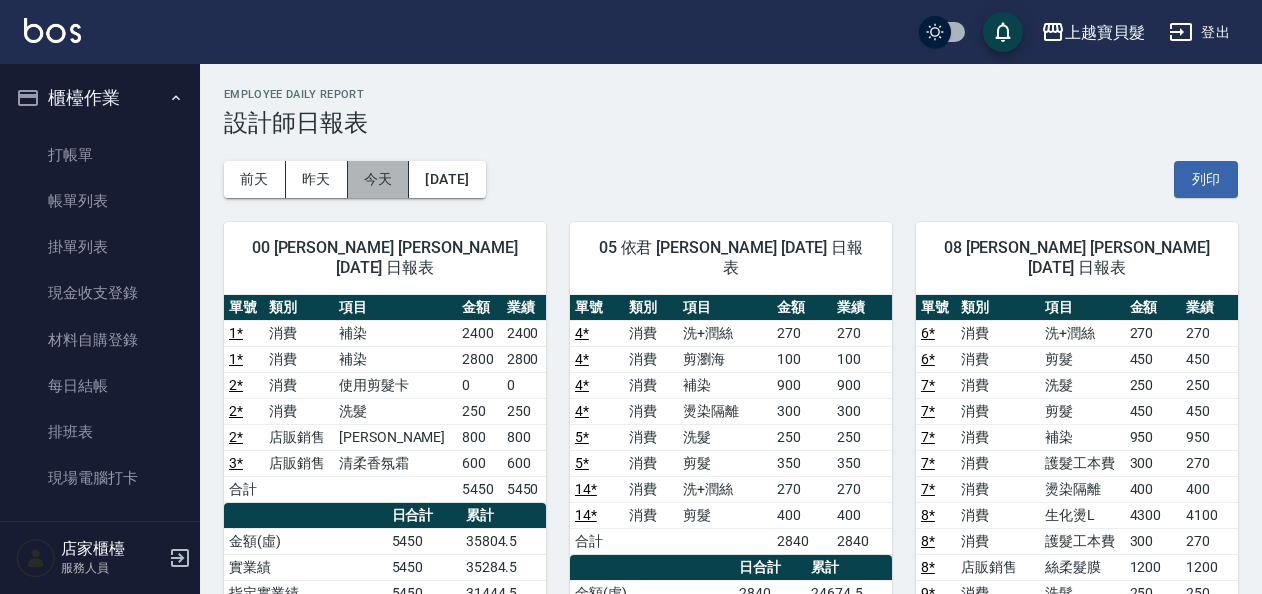 click on "今天" at bounding box center (379, 179) 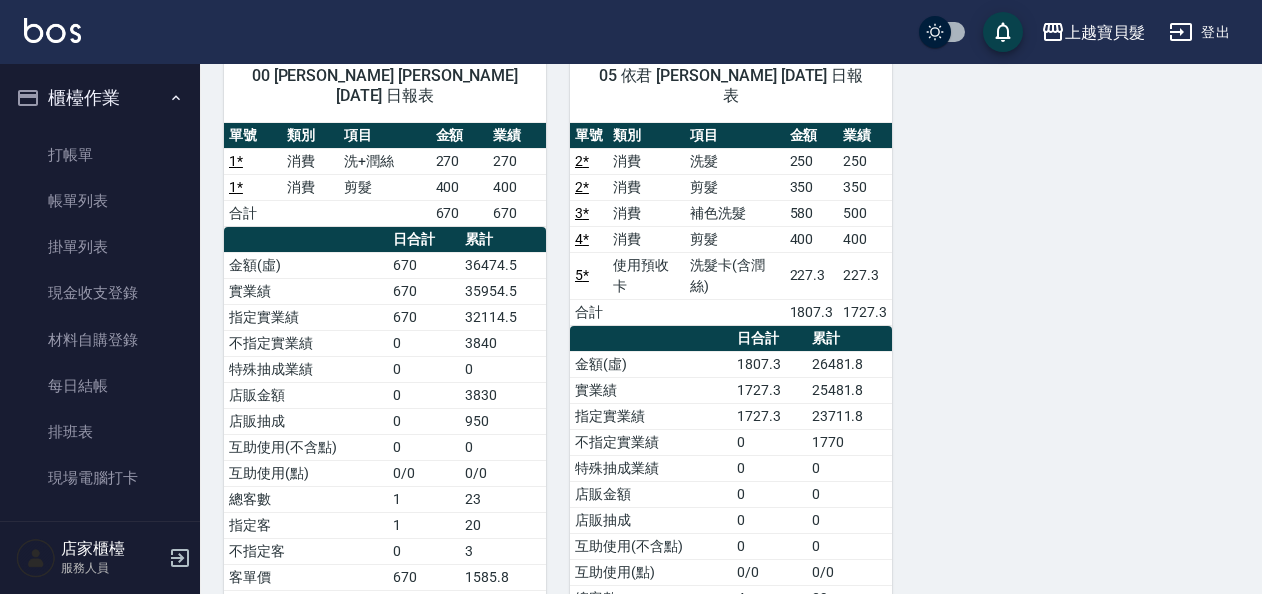 scroll, scrollTop: 0, scrollLeft: 0, axis: both 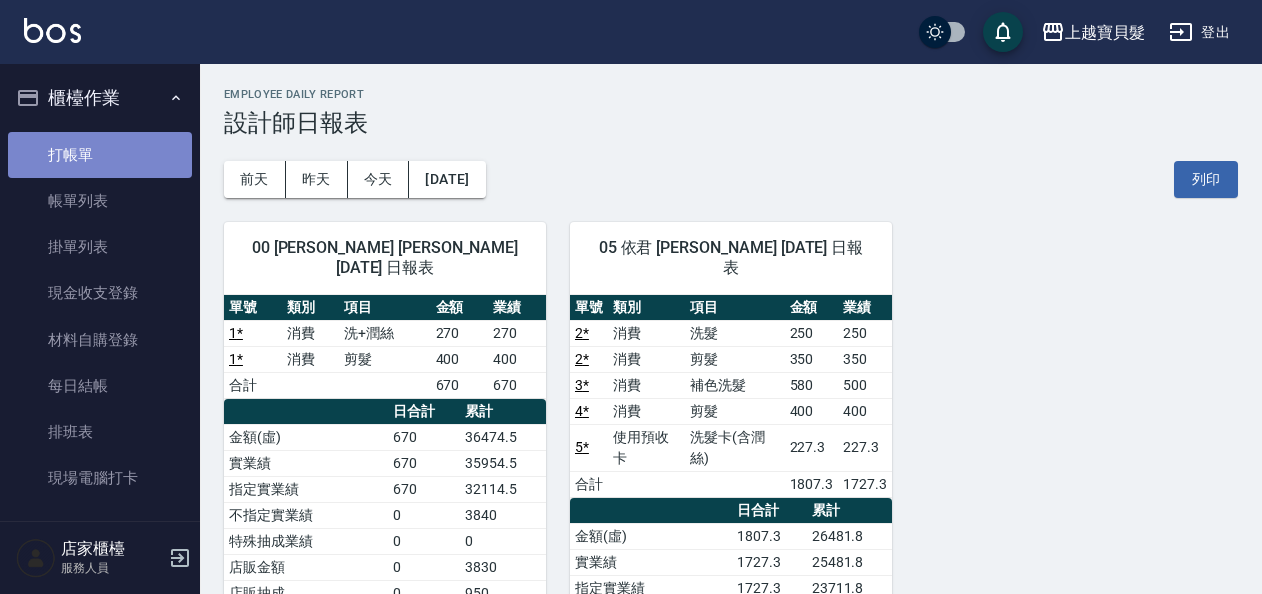 click on "打帳單" at bounding box center [100, 155] 